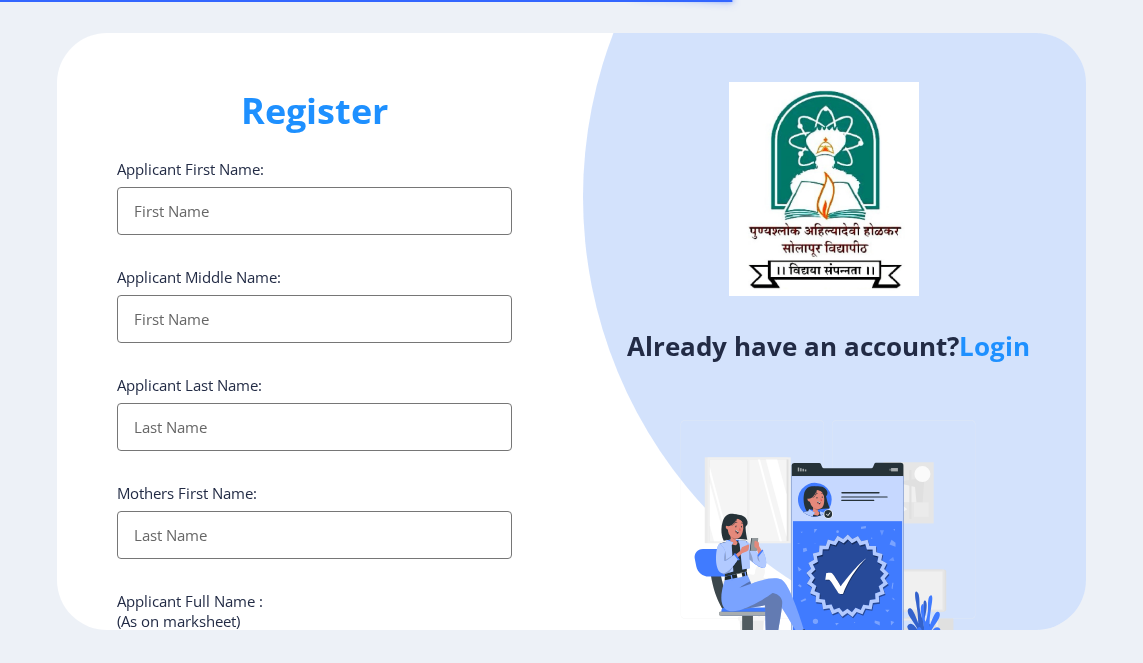 select 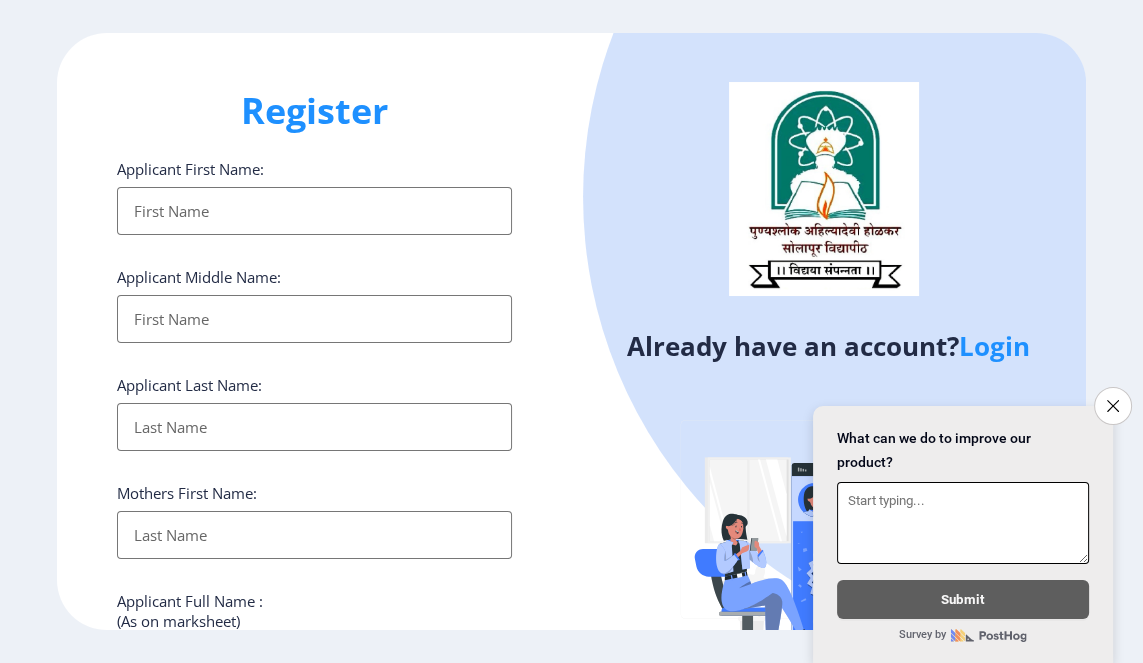 scroll, scrollTop: 96, scrollLeft: 0, axis: vertical 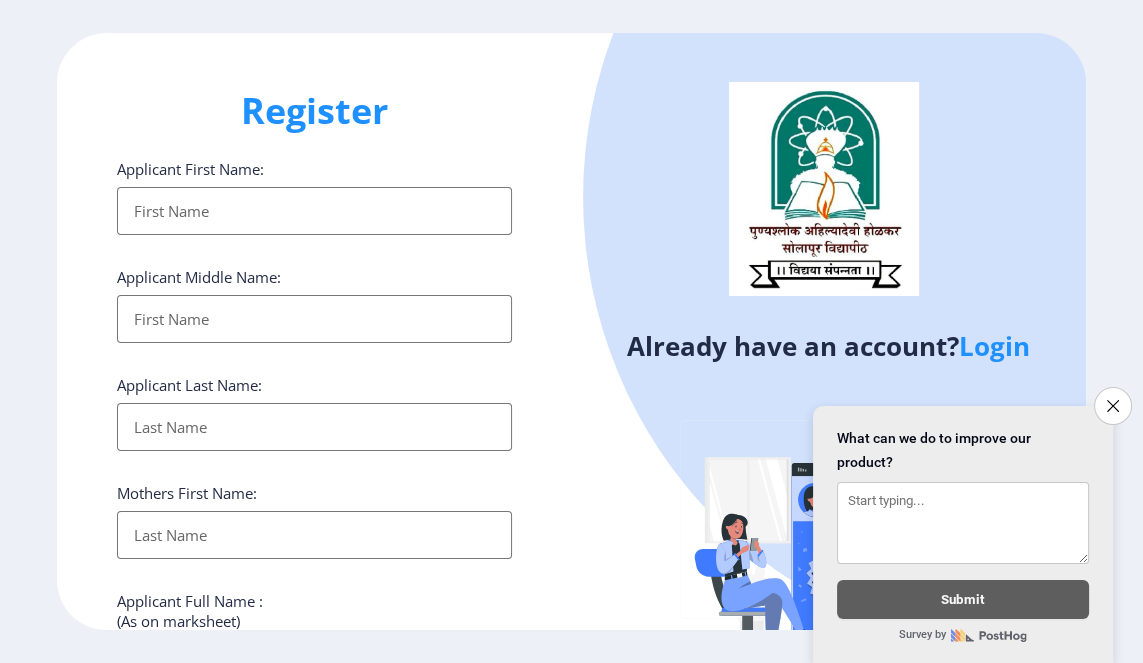 click on "Login" 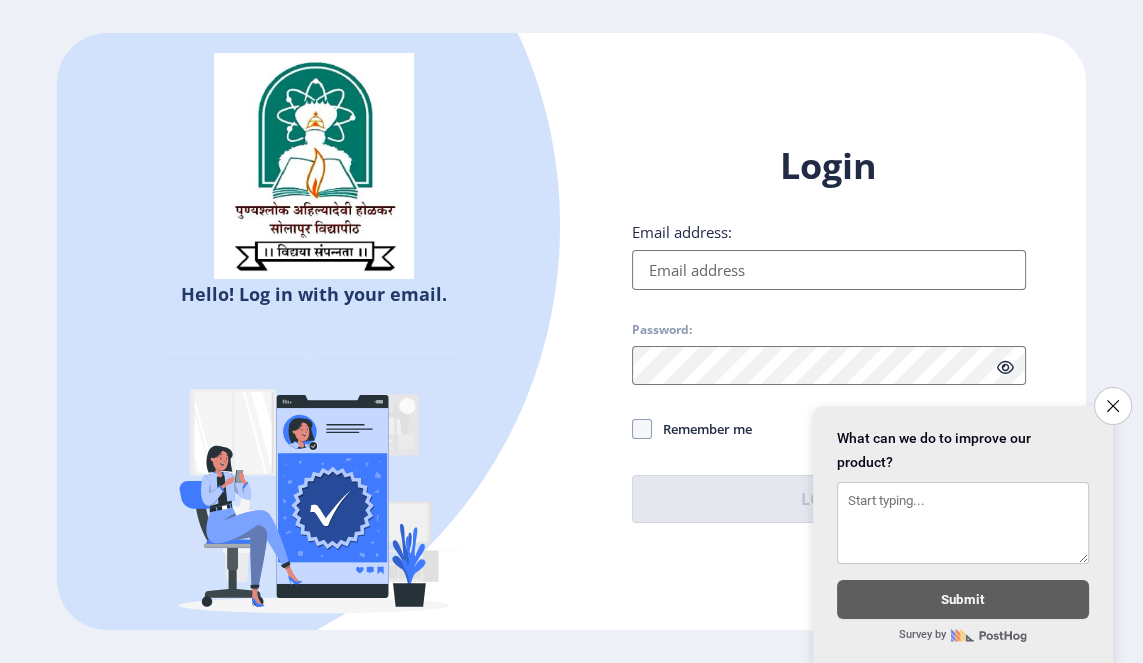 click on "Email address:" at bounding box center (829, 270) 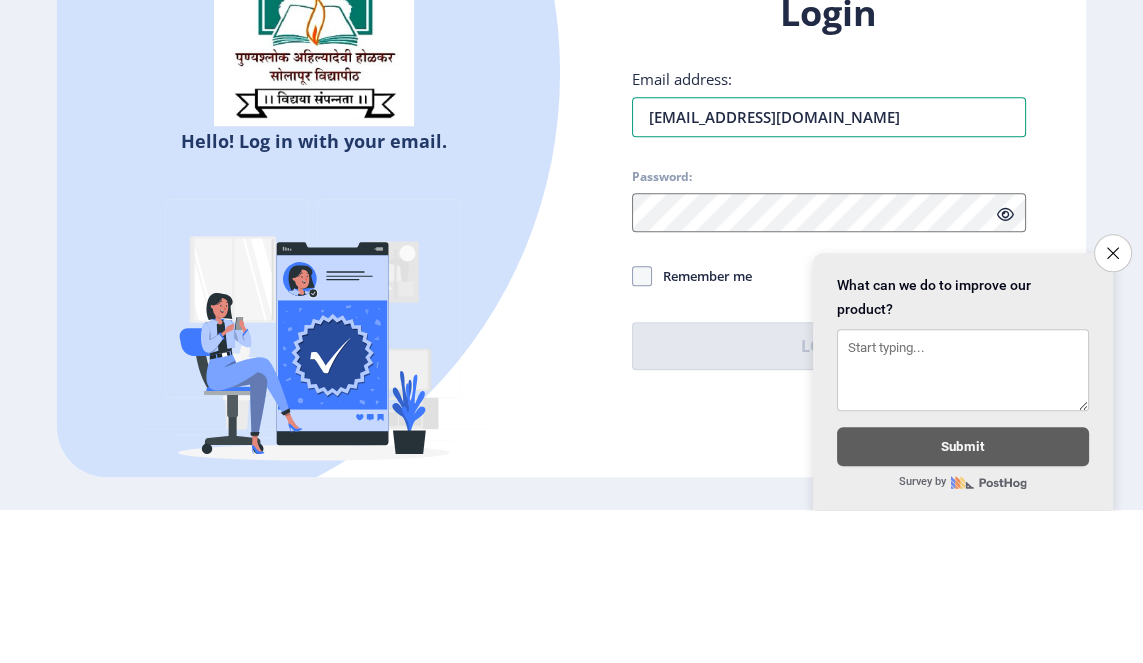 type on "[EMAIL_ADDRESS][DOMAIN_NAME]" 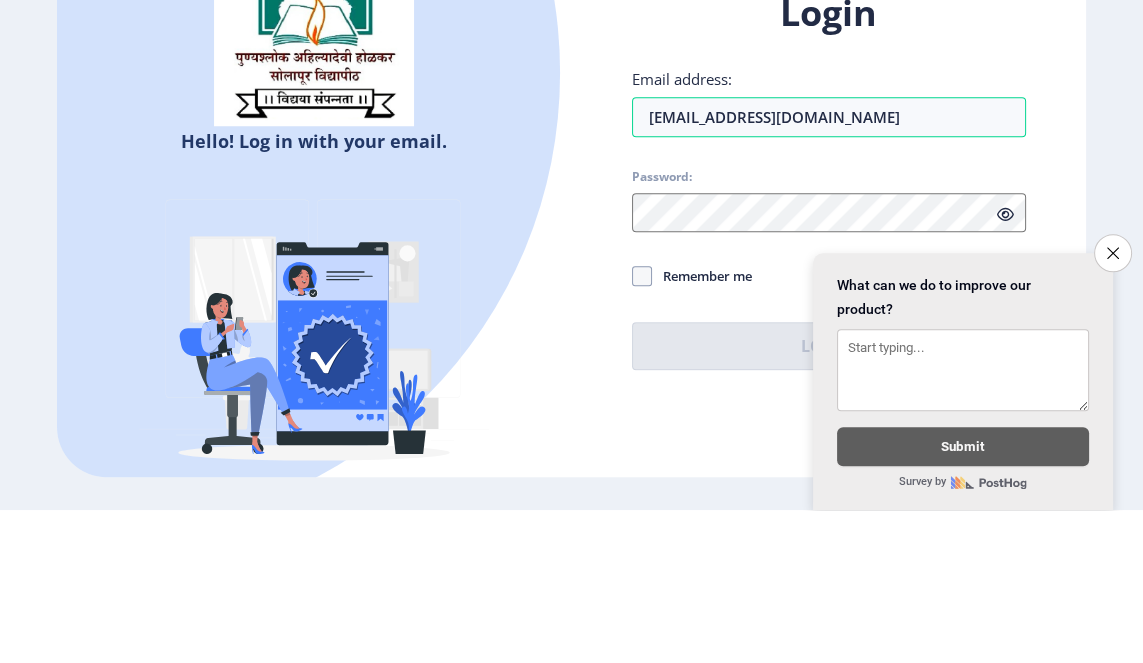click on "Close survey" at bounding box center (1113, 406) 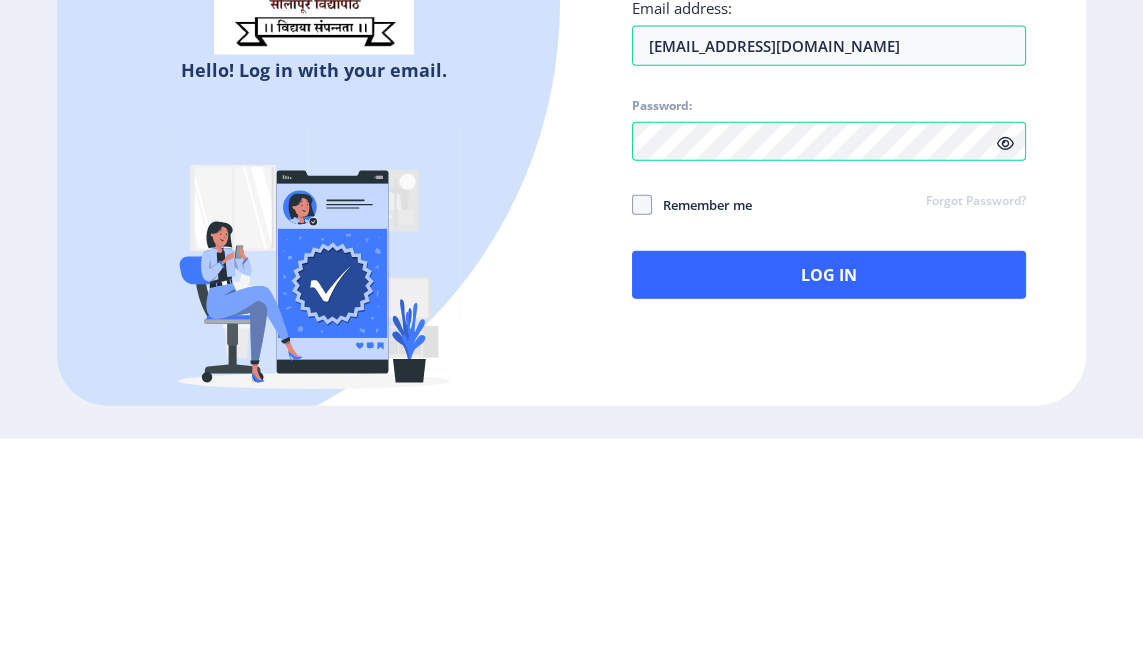 click 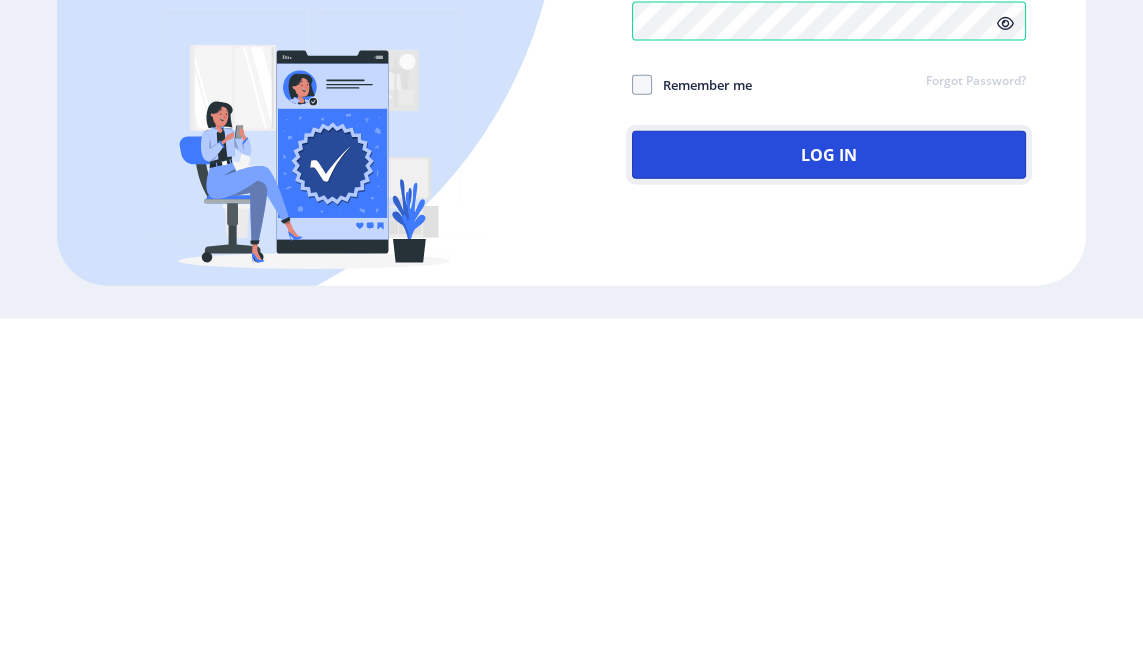 click on "Log In" 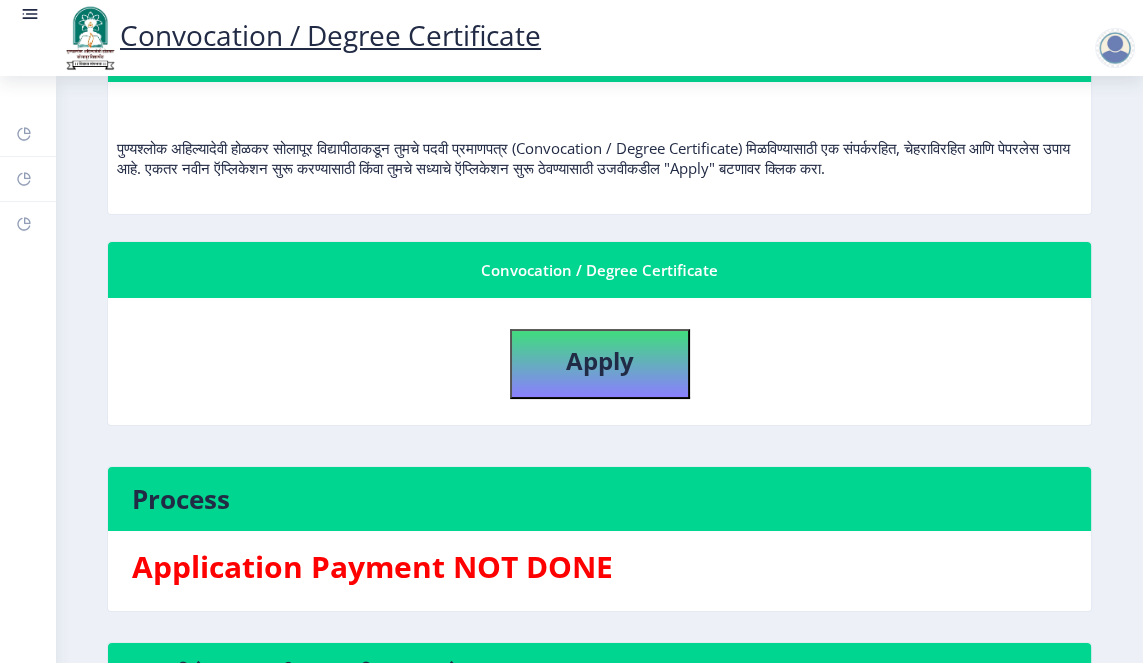 scroll, scrollTop: 230, scrollLeft: 0, axis: vertical 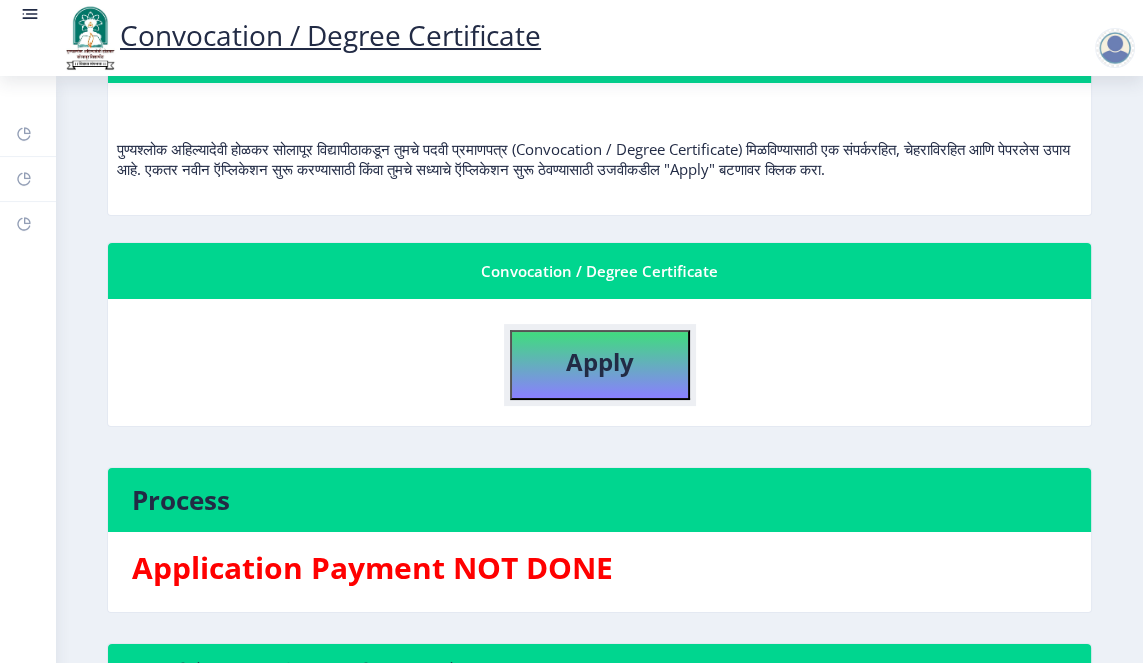 click on "Apply" 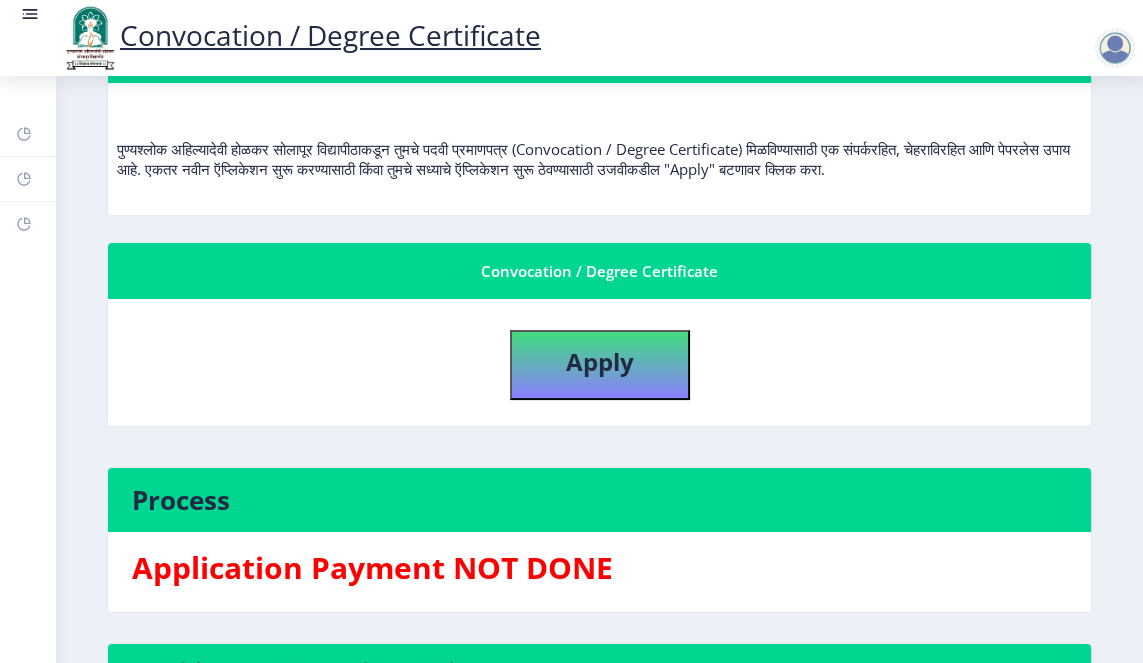 select 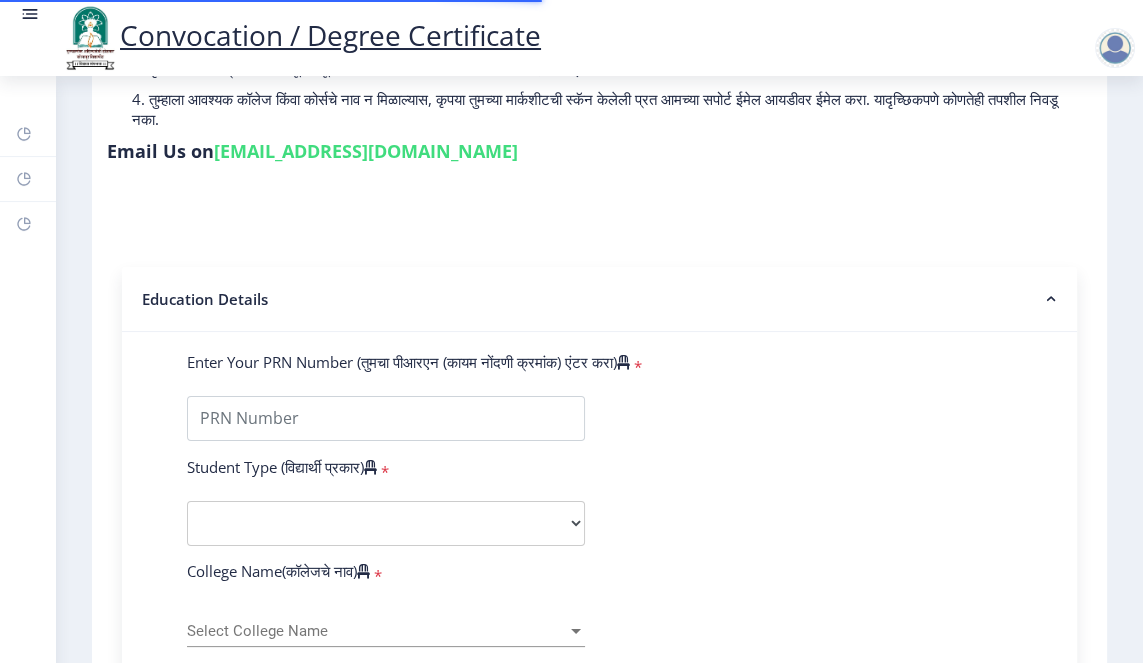 scroll, scrollTop: 241, scrollLeft: 0, axis: vertical 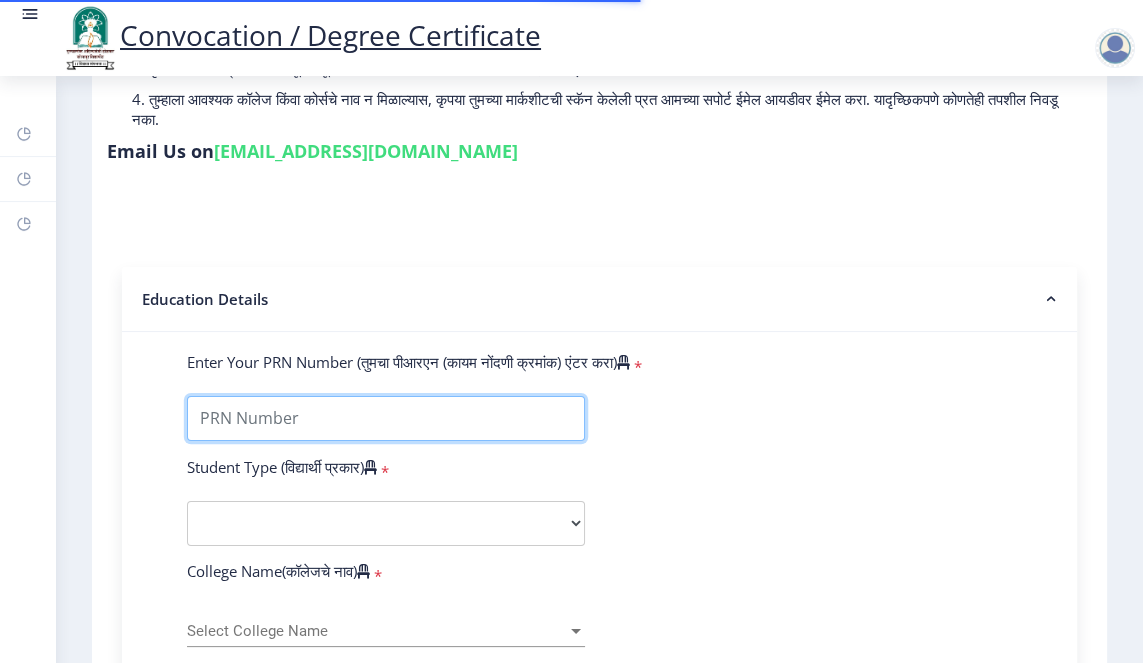 click on "Enter Your PRN Number (तुमचा पीआरएन (कायम नोंदणी क्रमांक) एंटर करा)" at bounding box center (386, 418) 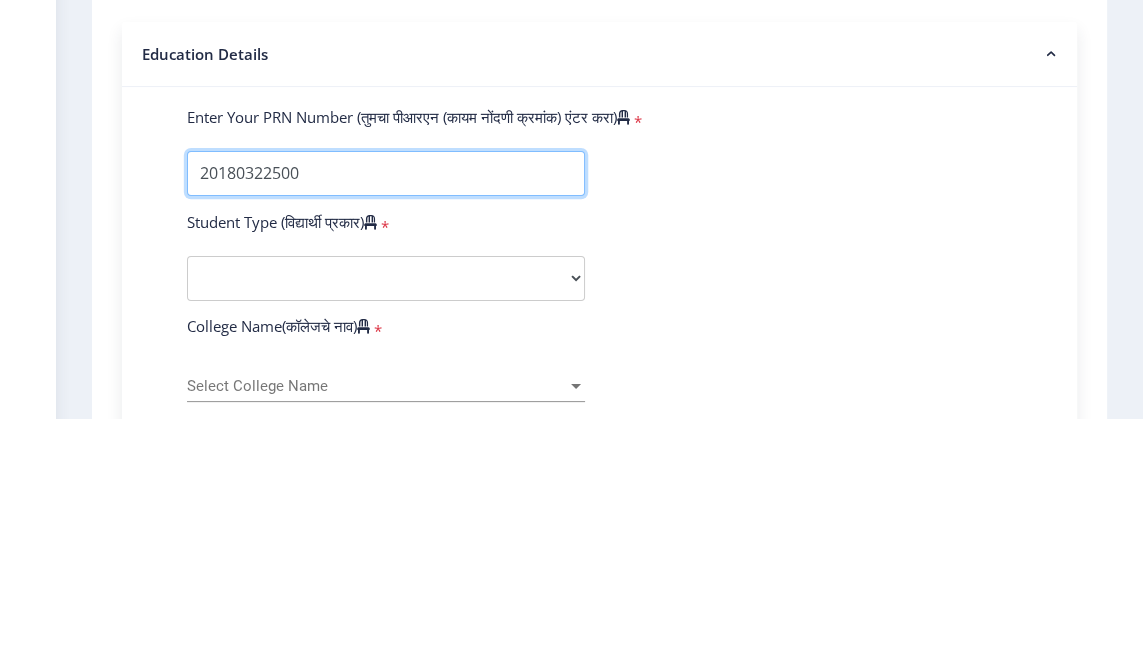 click on "Enter Your PRN Number (तुमचा पीआरएन (कायम नोंदणी क्रमांक) एंटर करा)" at bounding box center (386, 418) 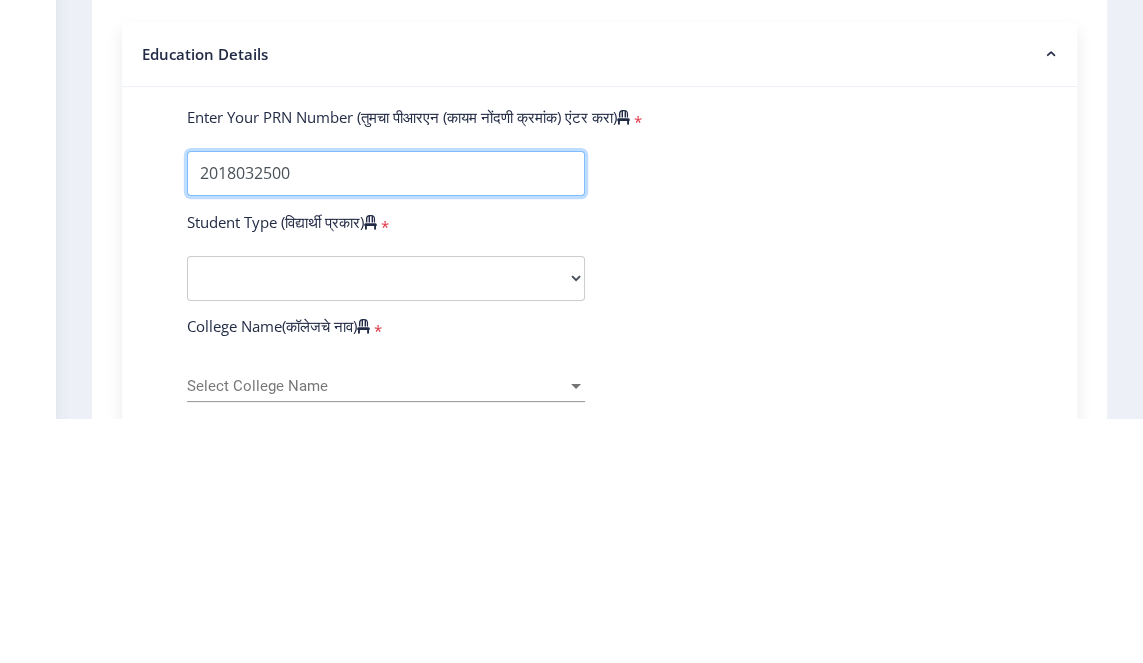 click on "Enter Your PRN Number (तुमचा पीआरएन (कायम नोंदणी क्रमांक) एंटर करा)" at bounding box center (386, 418) 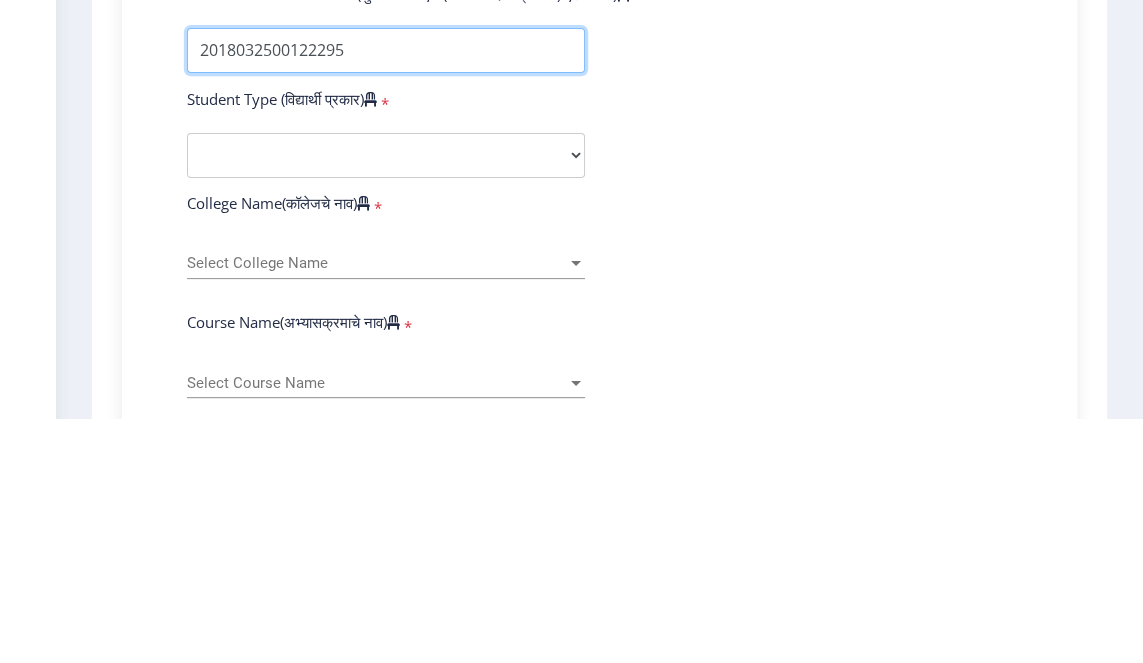 scroll, scrollTop: 369, scrollLeft: 0, axis: vertical 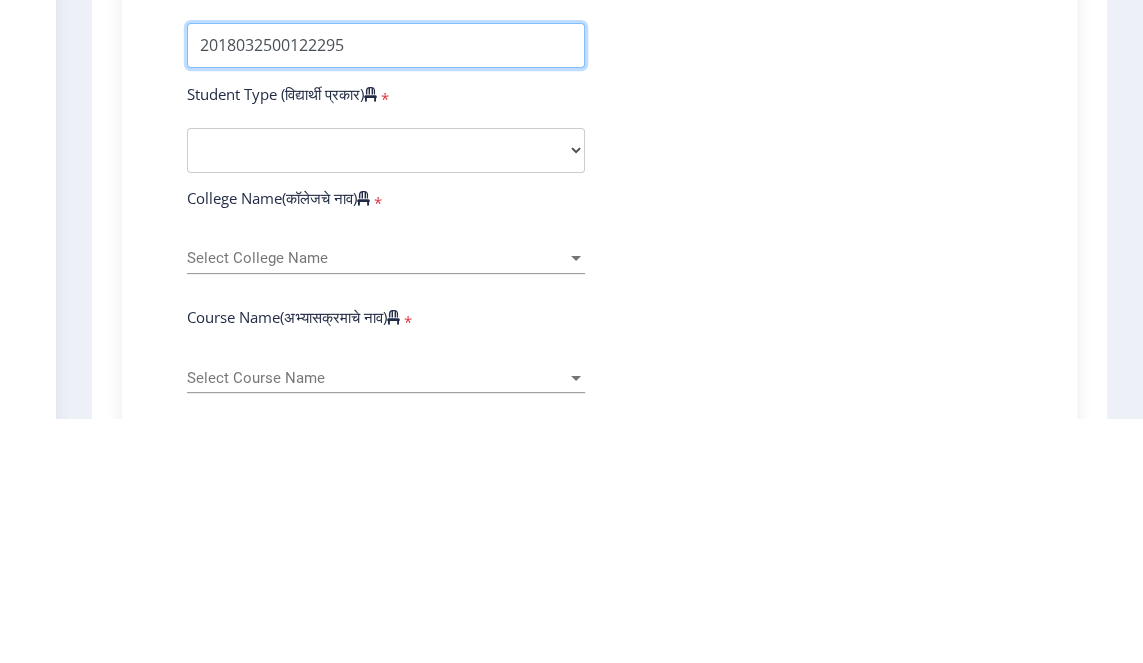 type on "2018032500122295" 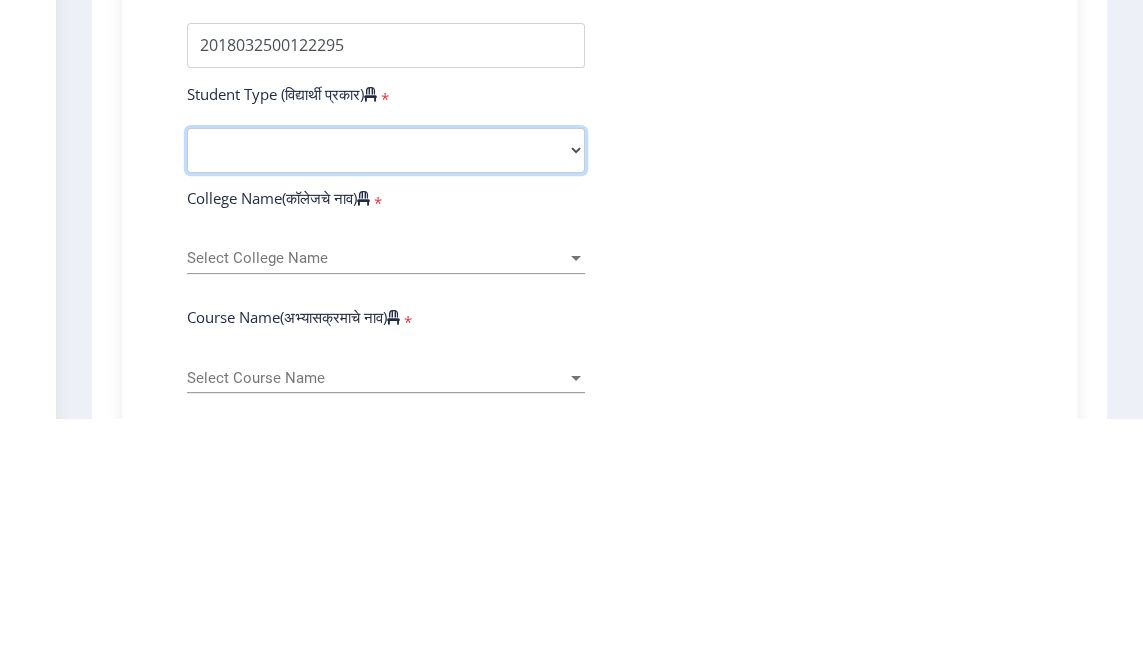 click on "Select Student Type Regular External" at bounding box center [386, 395] 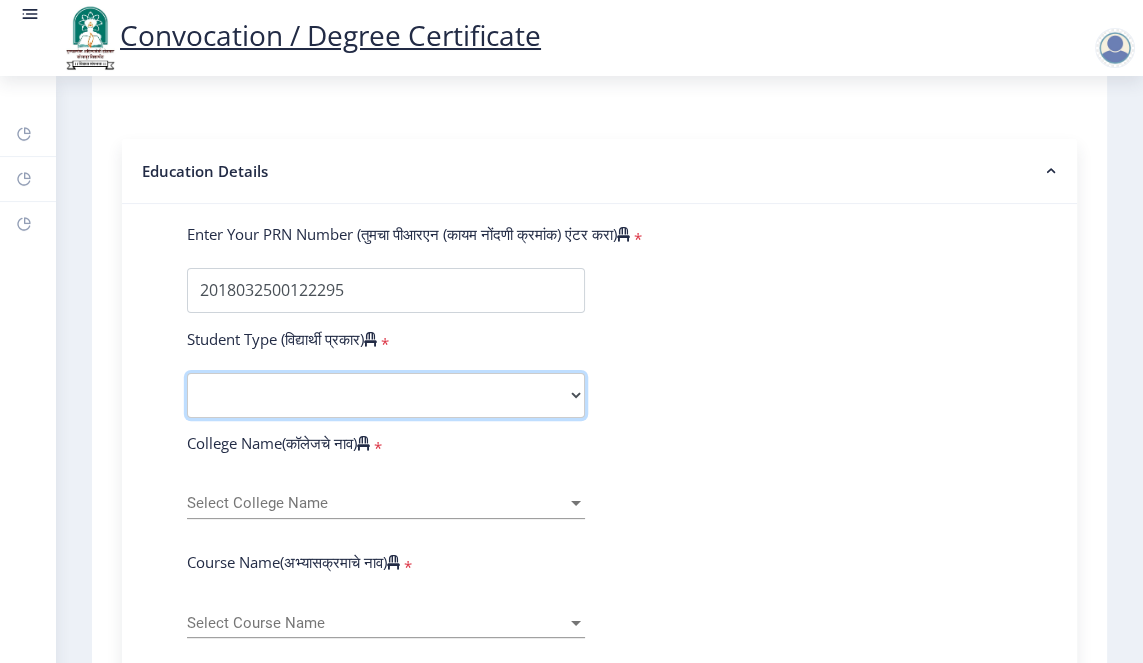select on "Regular" 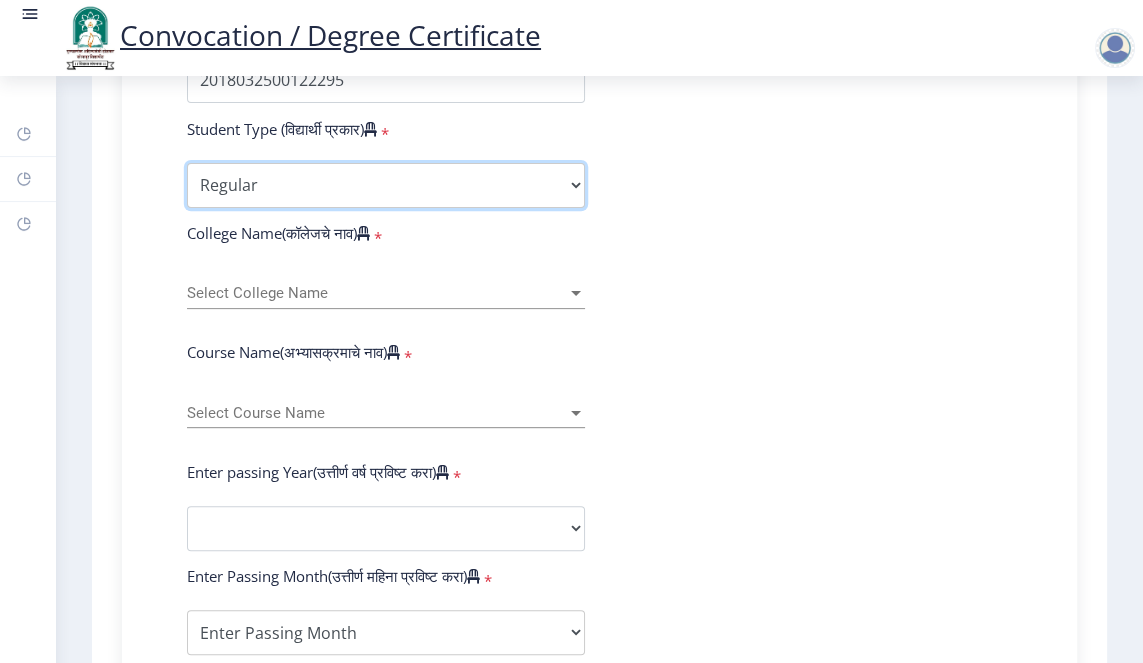scroll, scrollTop: 590, scrollLeft: 0, axis: vertical 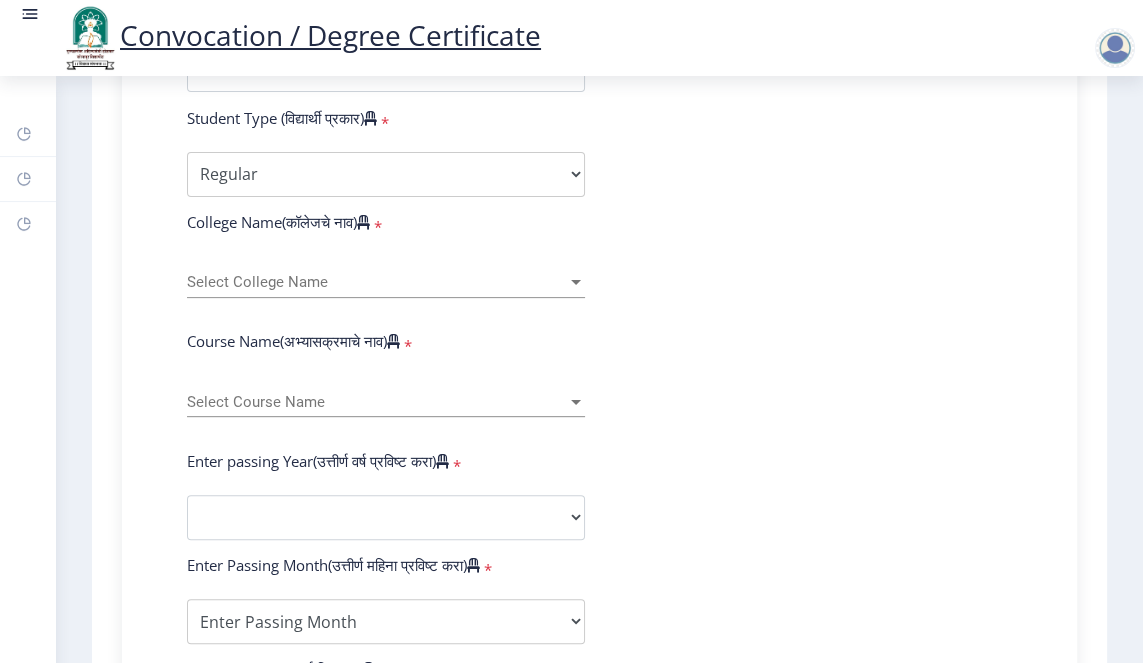 click on "Select College Name" at bounding box center [377, 282] 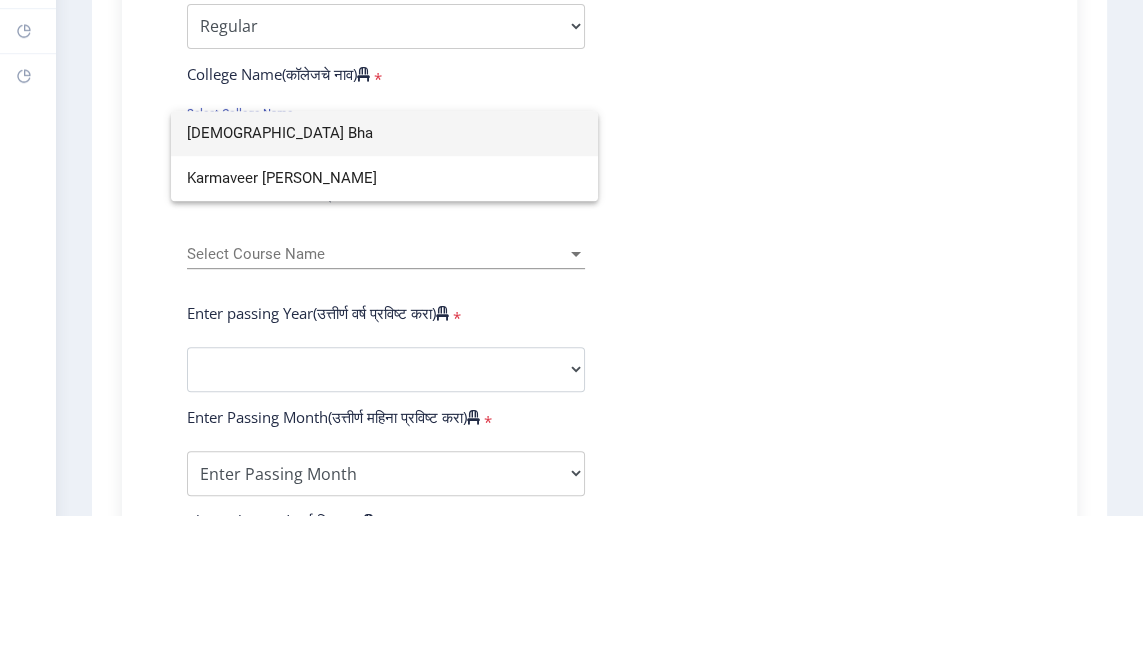 type on "[DEMOGRAPHIC_DATA] Bha" 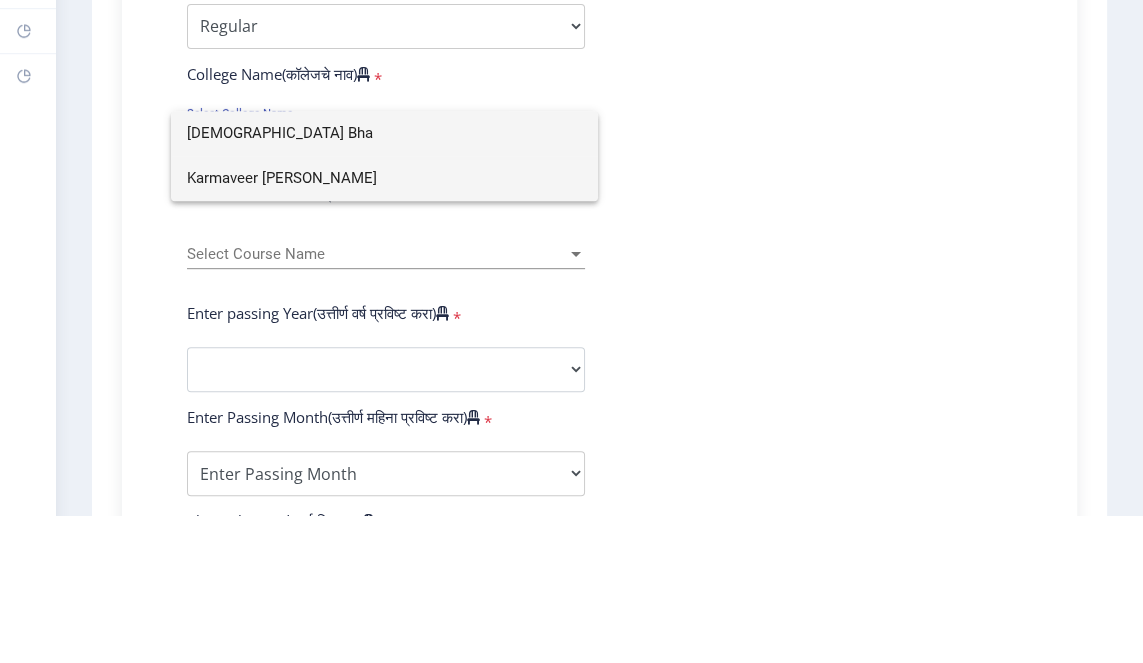 click on "Karmaveer [PERSON_NAME]" at bounding box center [384, 326] 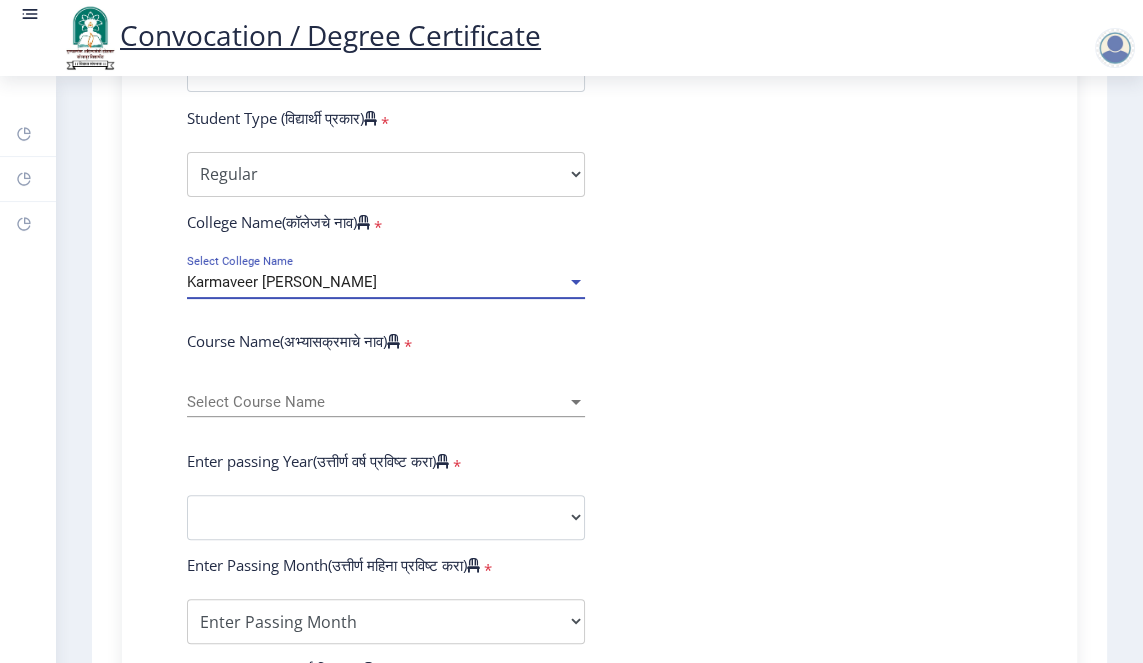 click on "Select Course Name" at bounding box center [377, 402] 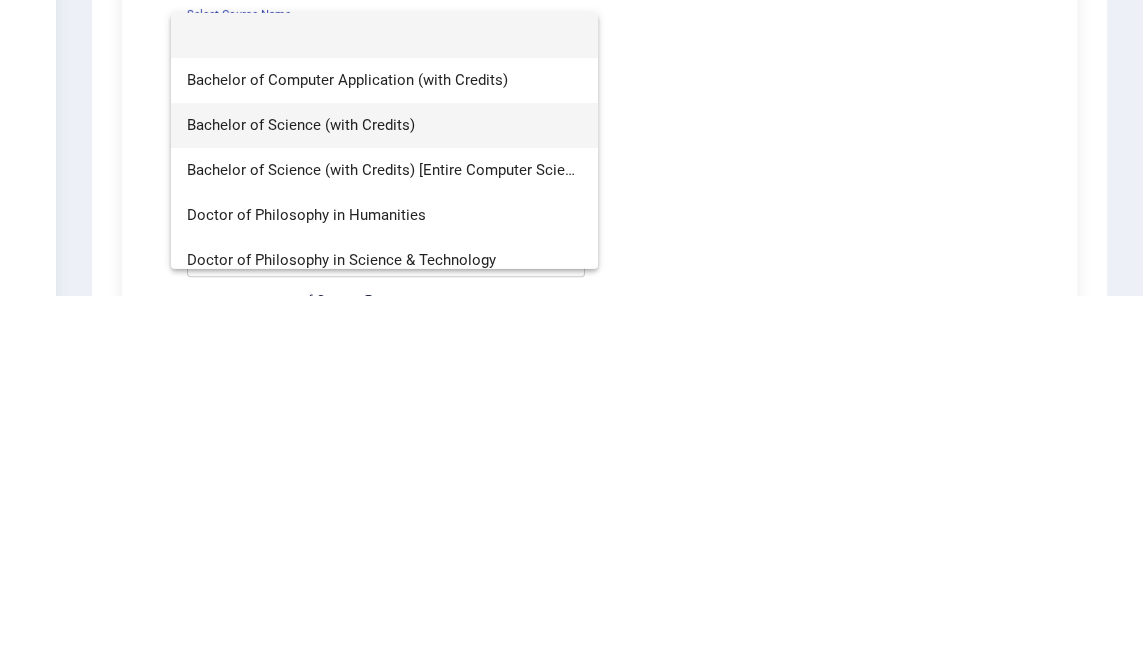 click on "Bachelor of Science (with Credits)" at bounding box center (384, 492) 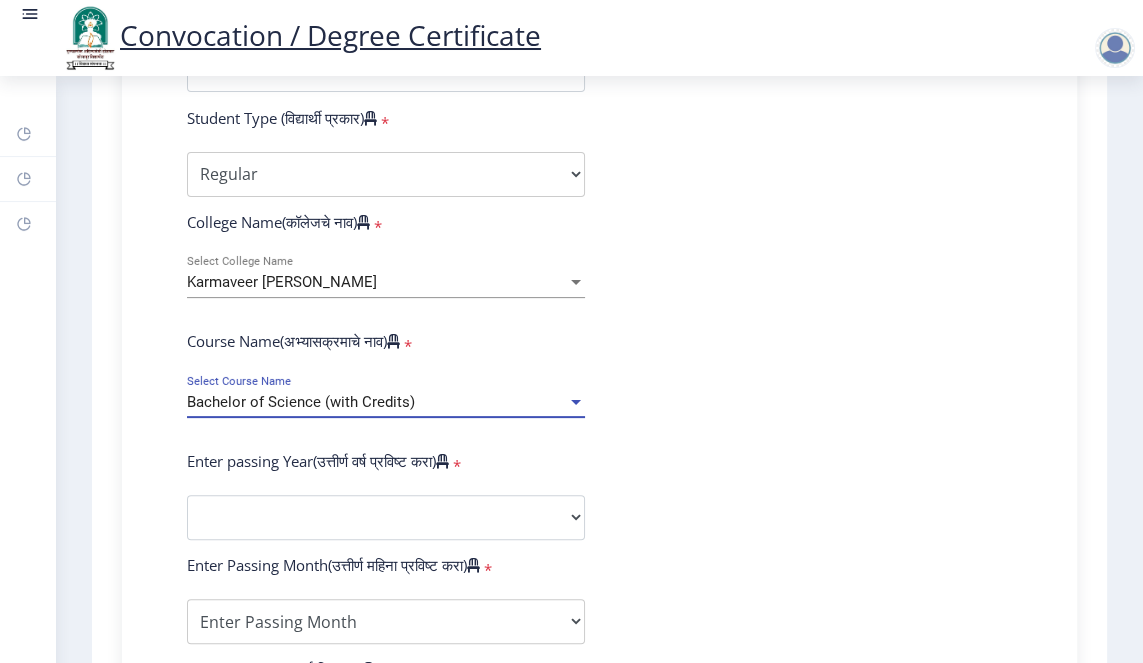 select 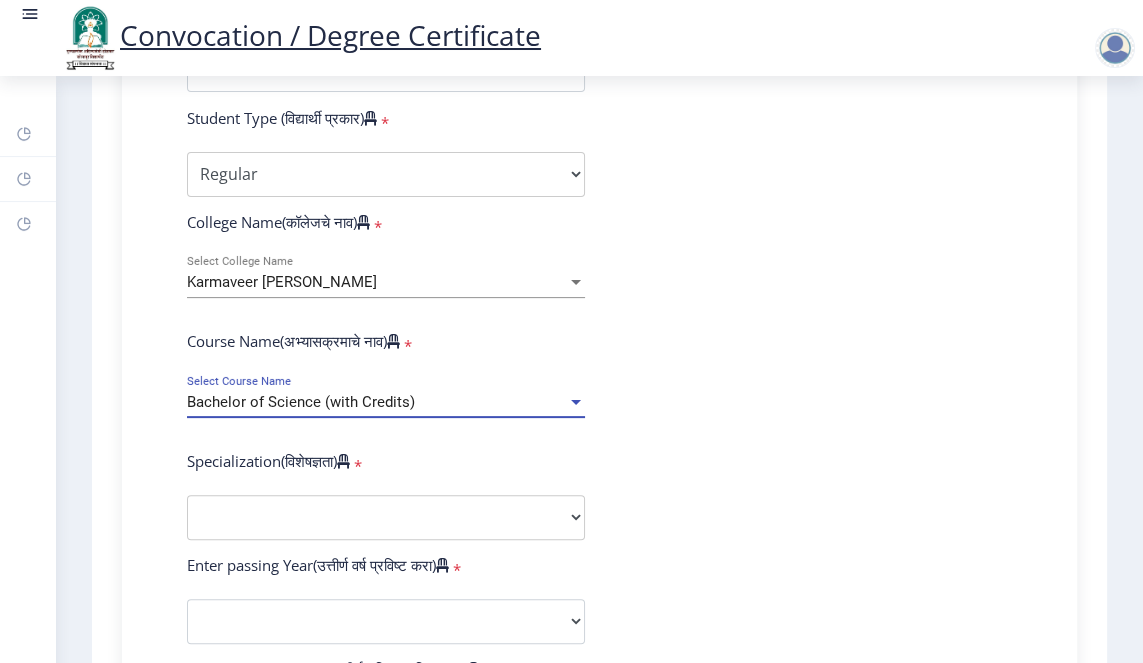 click on "Bachelor of Science (with Credits)" at bounding box center [377, 402] 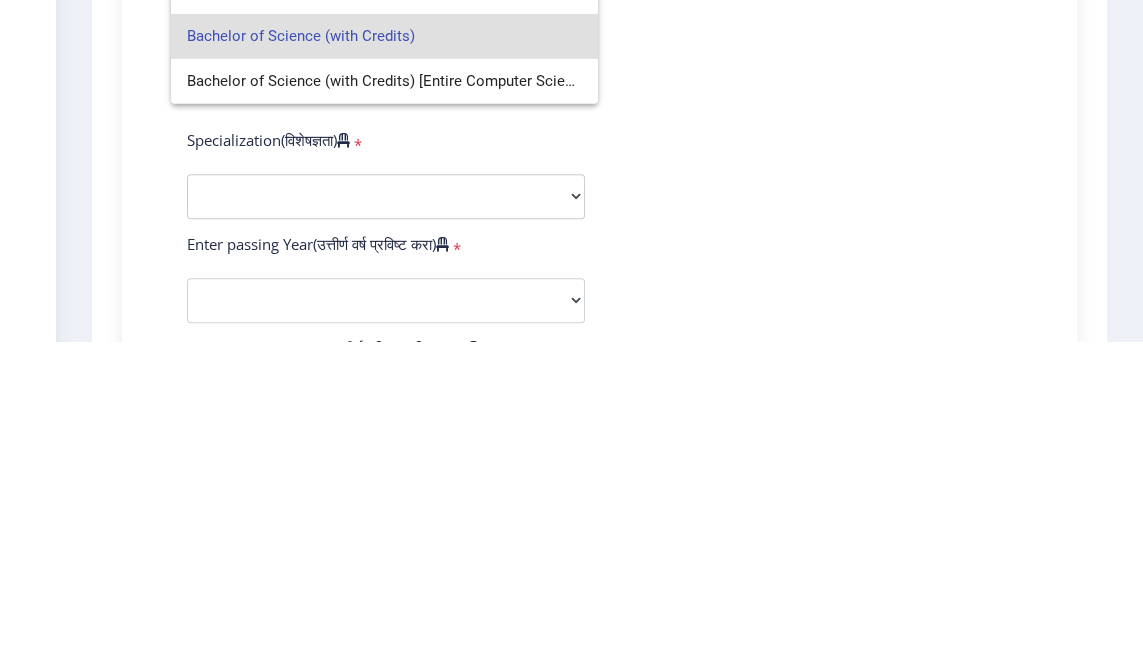 type on "Bachelor of science" 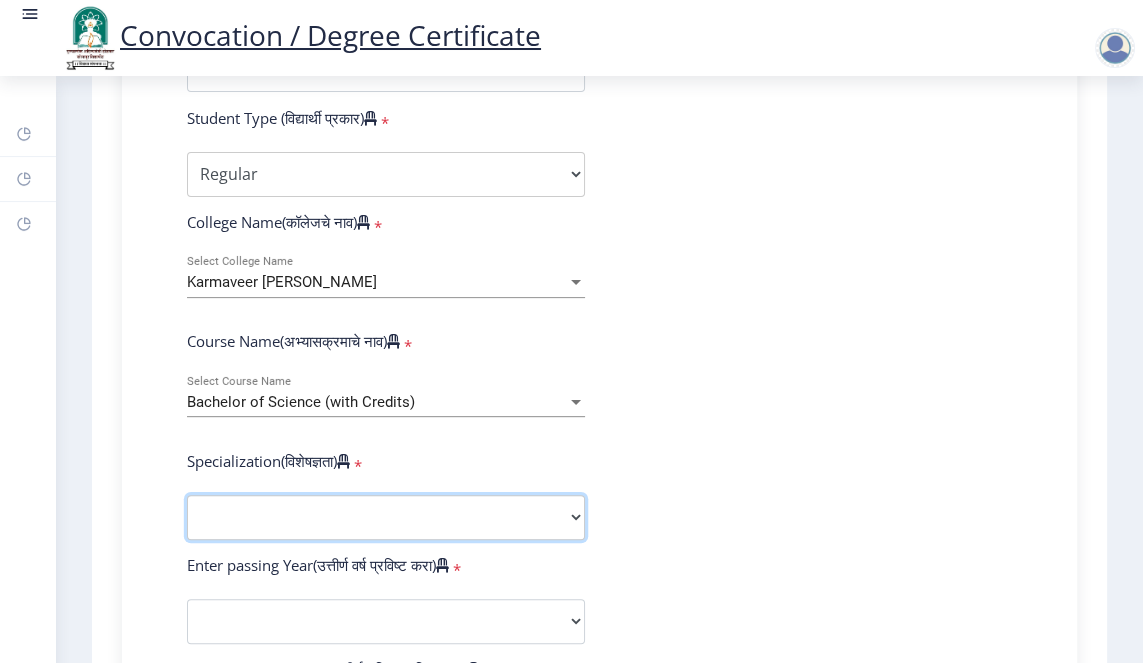click on "Specialization Botany Chemistry Computer Science Electronics Geology Mathematics Microbiology Physics Statistics Zoology Other" at bounding box center [386, 517] 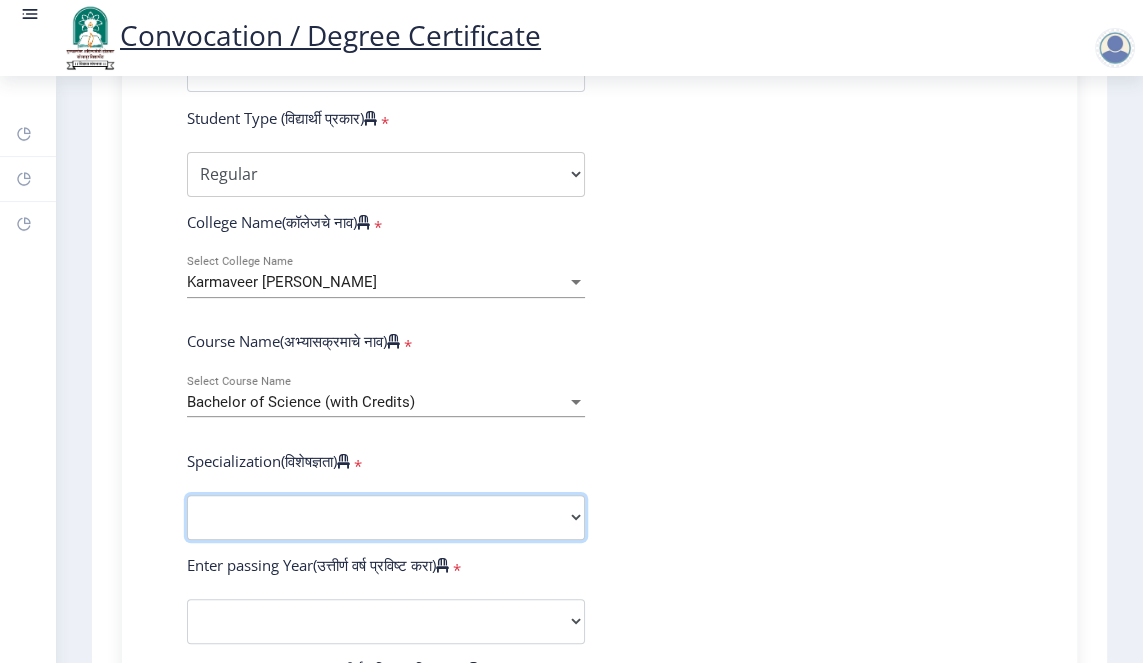 select on "Zoology" 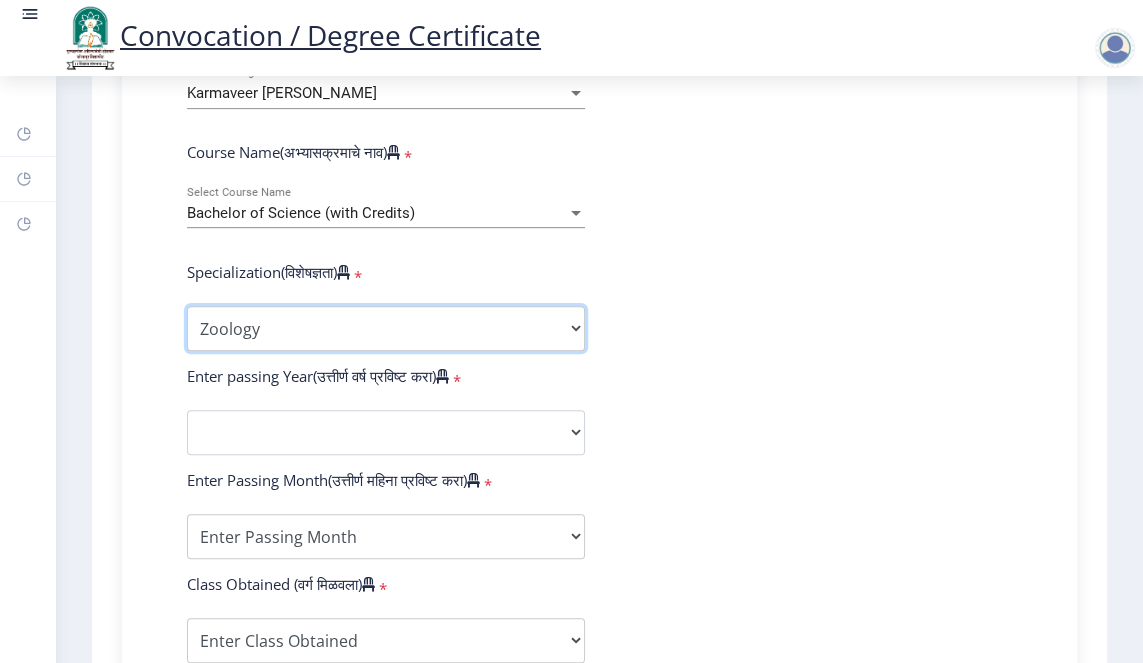scroll, scrollTop: 778, scrollLeft: 0, axis: vertical 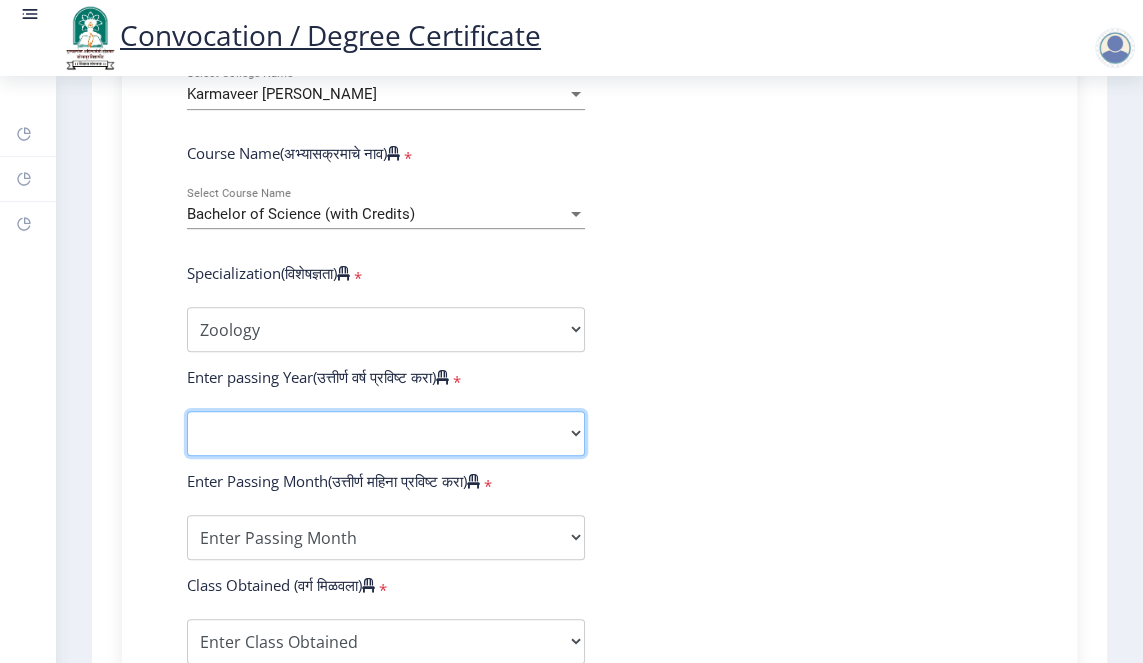 click on "2025   2024   2023   2022   2021   2020   2019   2018   2017   2016   2015   2014   2013   2012   2011   2010   2009   2008   2007   2006   2005   2004   2003   2002   2001   2000   1999   1998   1997   1996   1995   1994   1993   1992   1991   1990   1989   1988   1987   1986   1985   1984   1983   1982   1981   1980   1979   1978   1977   1976" 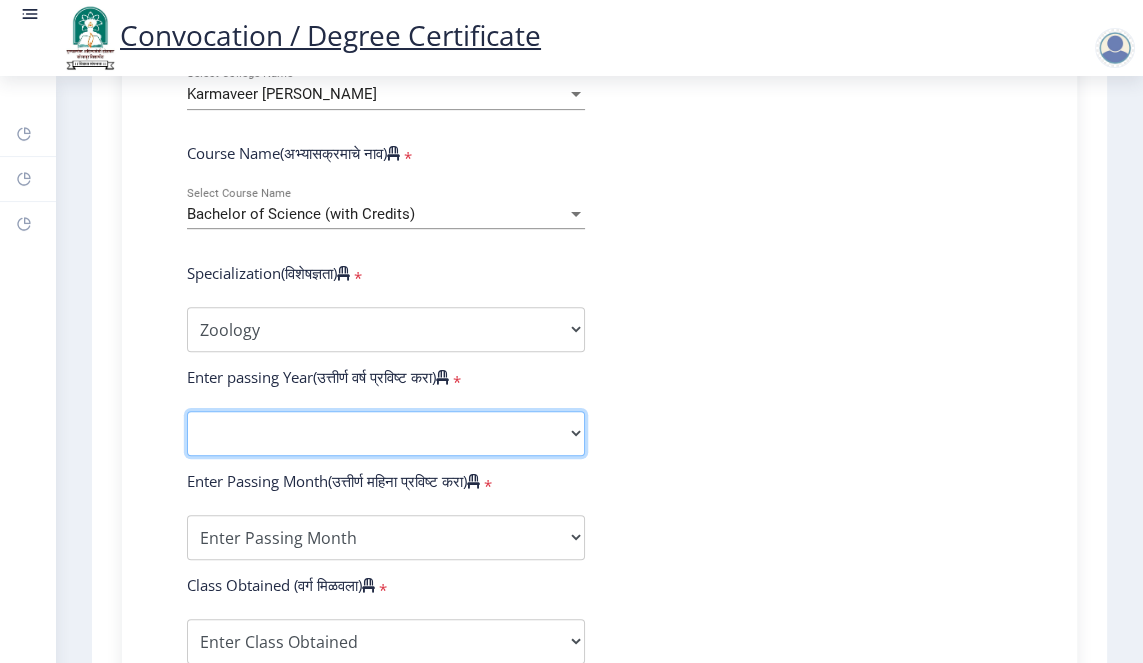 select on "2021" 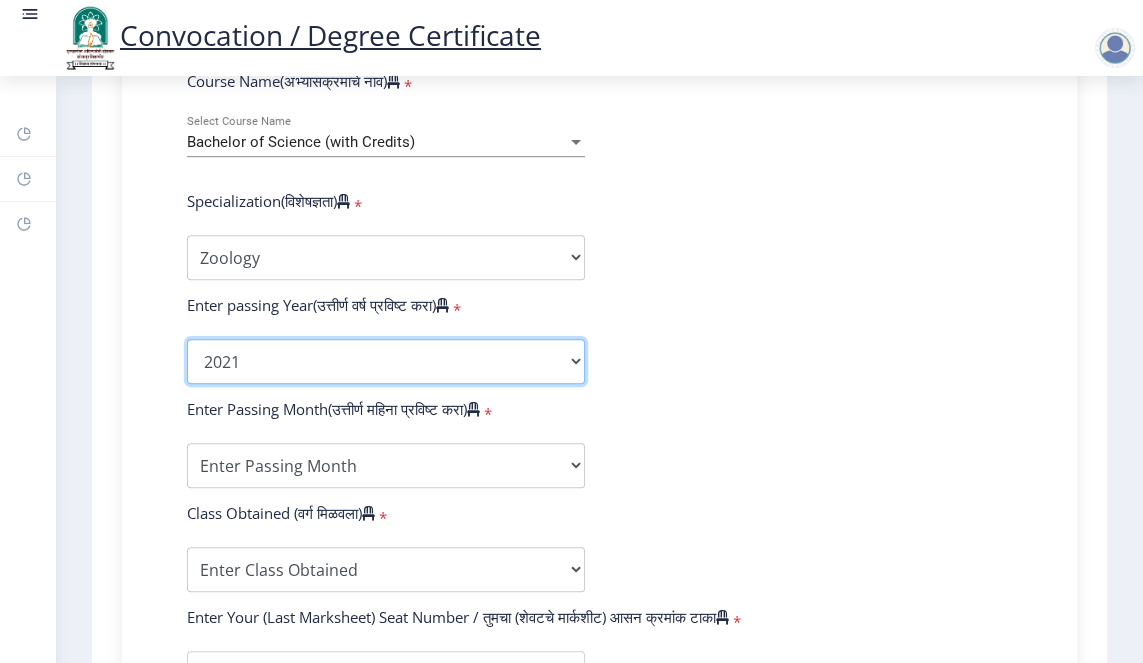 scroll, scrollTop: 857, scrollLeft: 0, axis: vertical 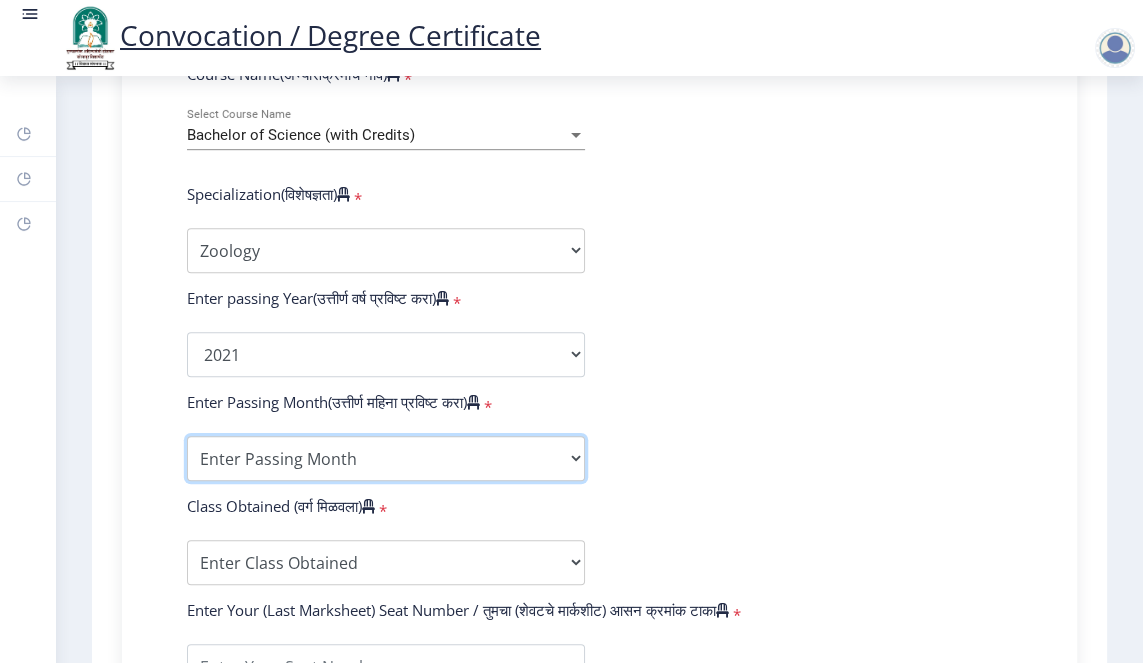 click on "Enter Passing Month March April May October November December" at bounding box center [386, 458] 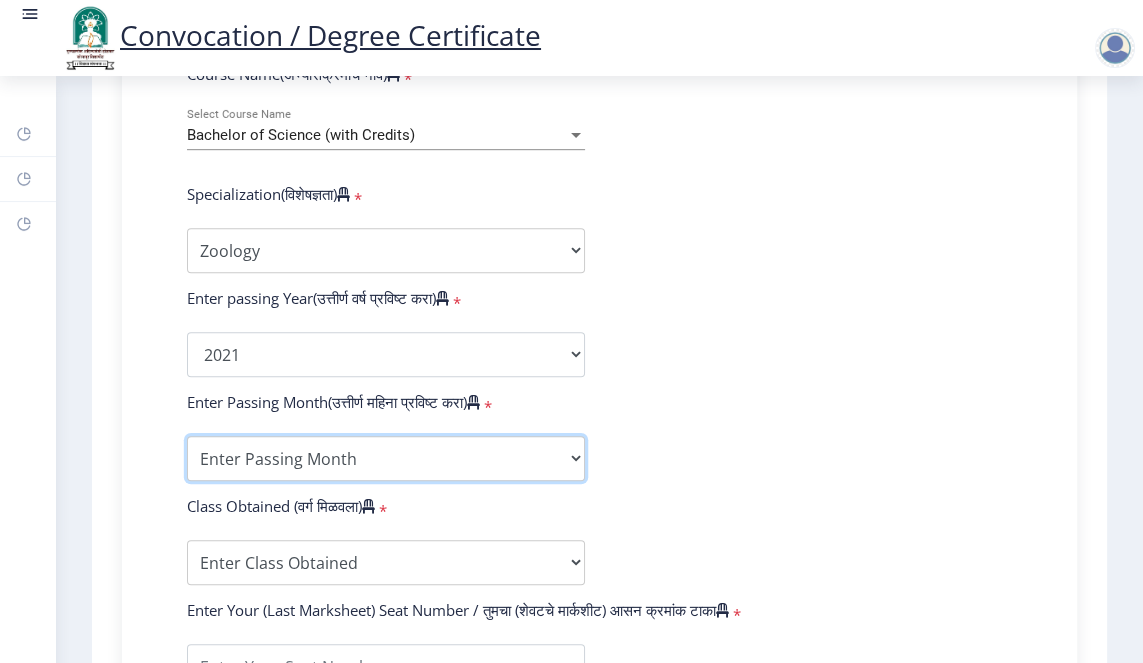 select on "March" 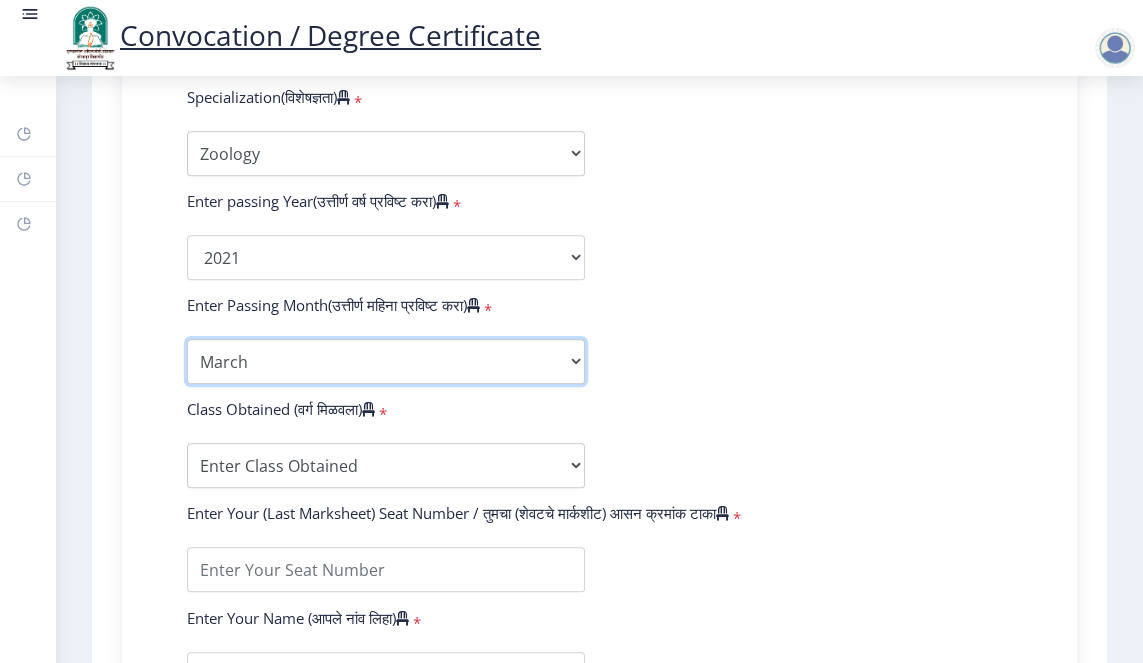 scroll, scrollTop: 959, scrollLeft: 0, axis: vertical 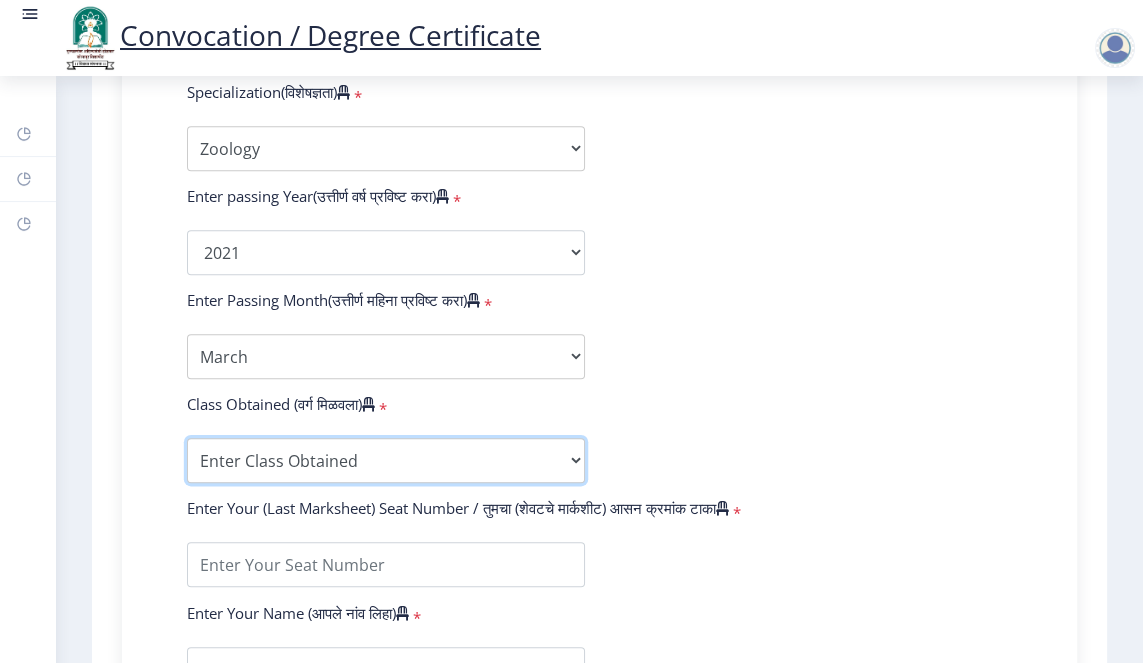 click on "Enter Class Obtained FIRST CLASS WITH DISTINCTION FIRST CLASS HIGHER SECOND CLASS SECOND CLASS PASS CLASS Grade O Grade A+ Grade A Grade B+ Grade B Grade C+ Grade C Grade D Grade E" at bounding box center [386, 460] 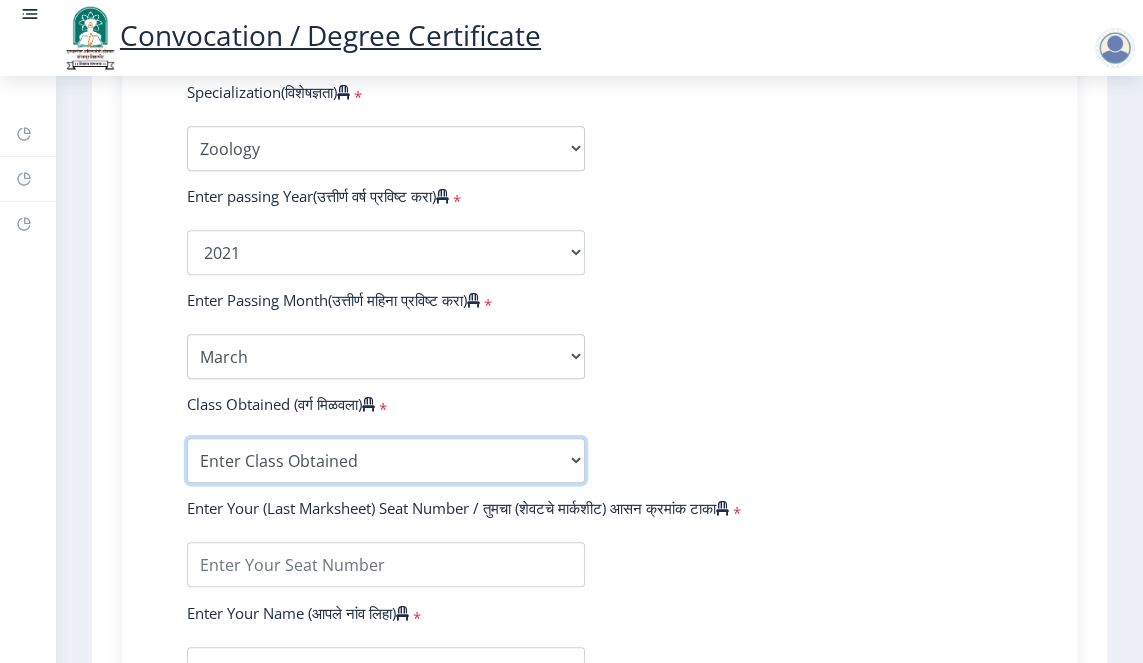 select on "FIRST CLASS WITH DISTINCTION" 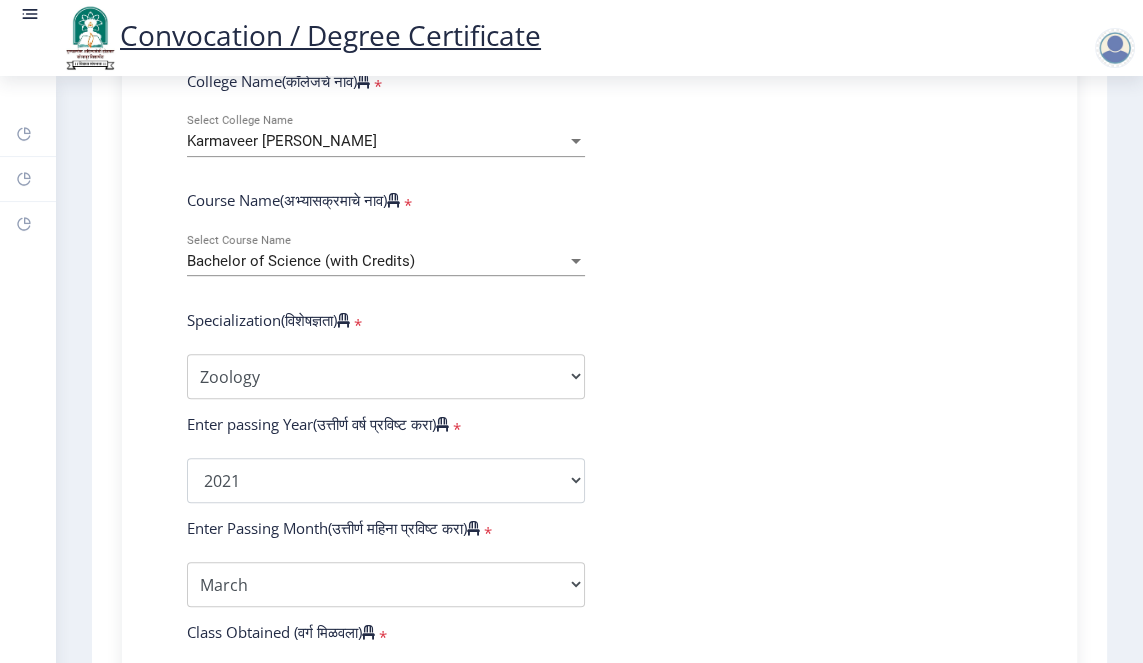 scroll, scrollTop: 728, scrollLeft: 0, axis: vertical 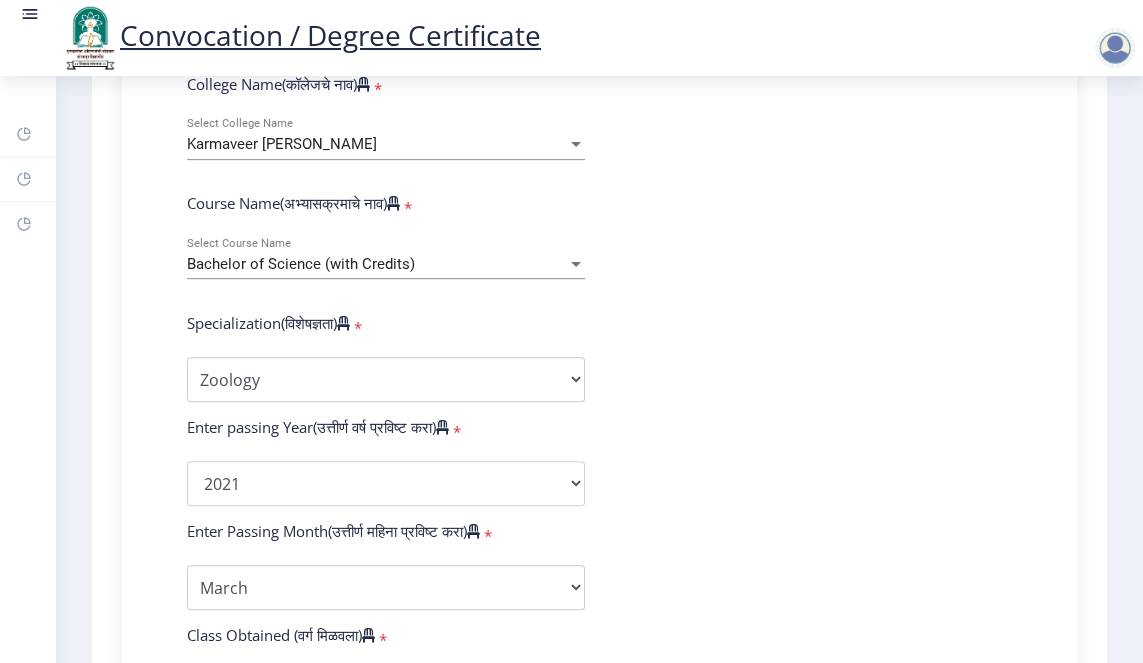 click on "Bachelor of Science (with Credits)" at bounding box center [301, 264] 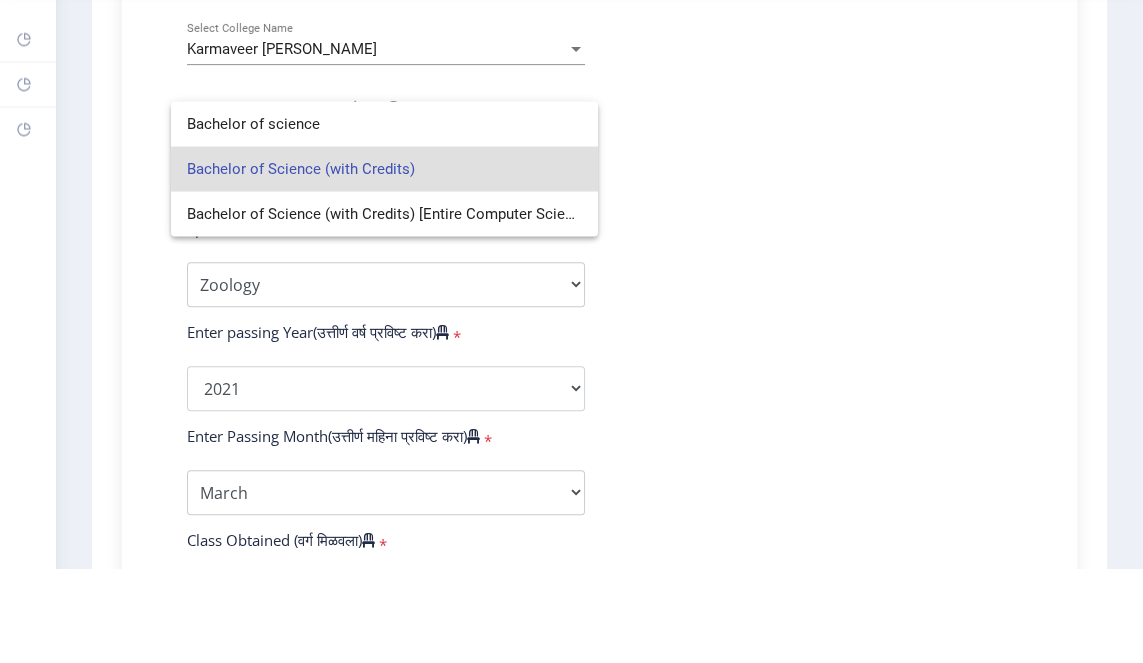 click on "Bachelor of Science (with Credits)" at bounding box center (384, 263) 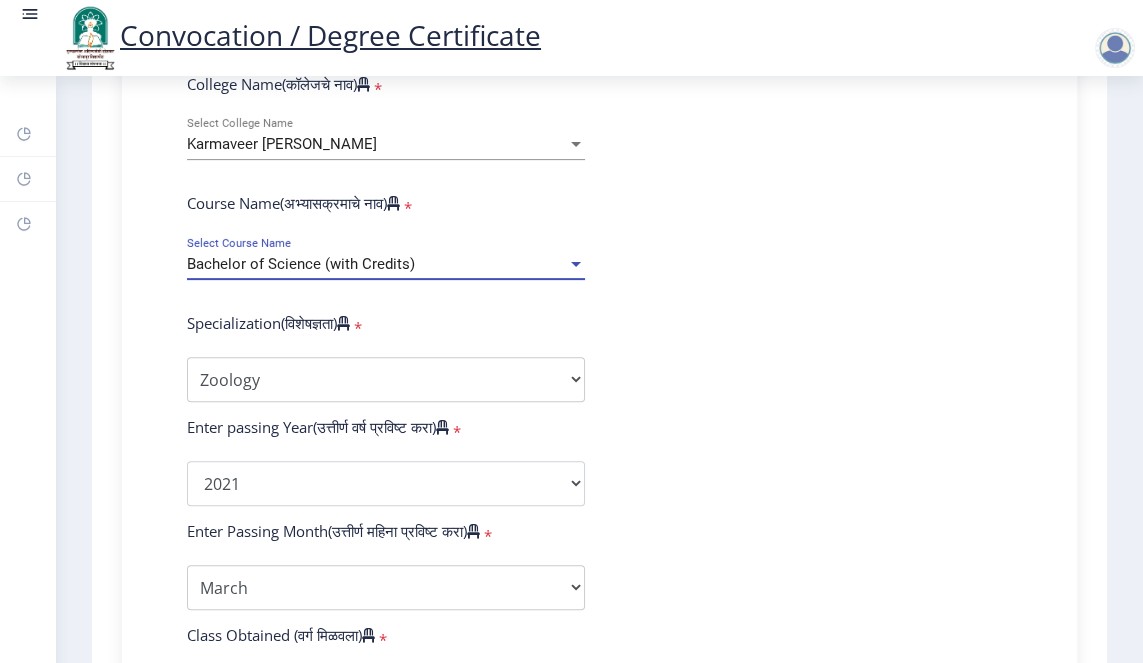 click on "Bachelor of Science (with Credits)" at bounding box center [377, 264] 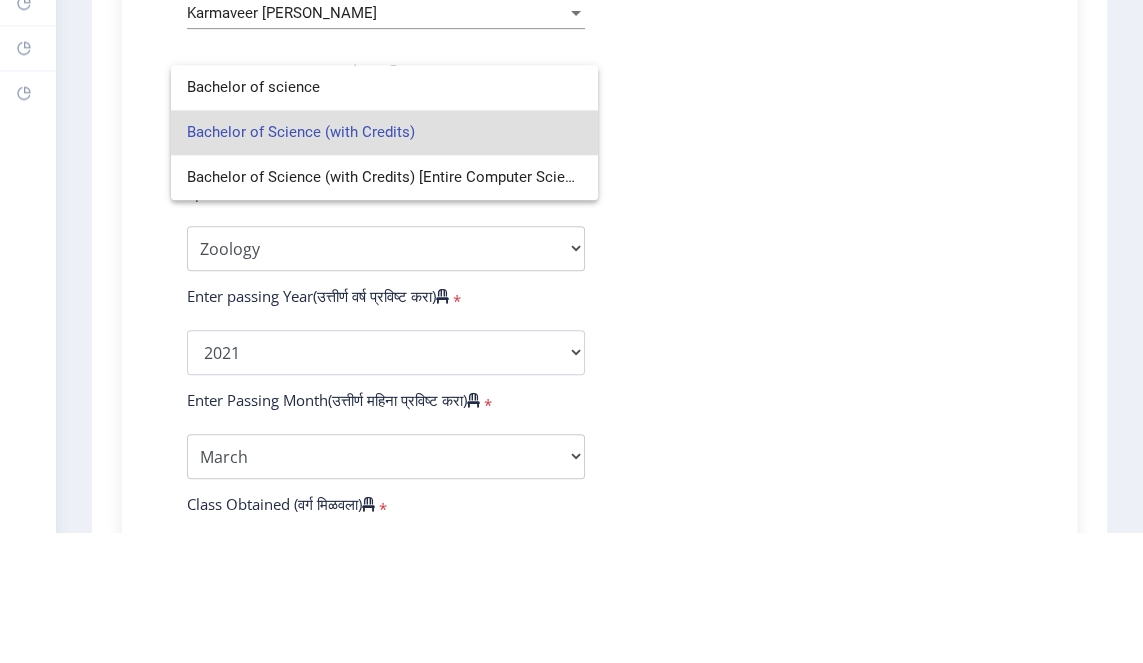 click 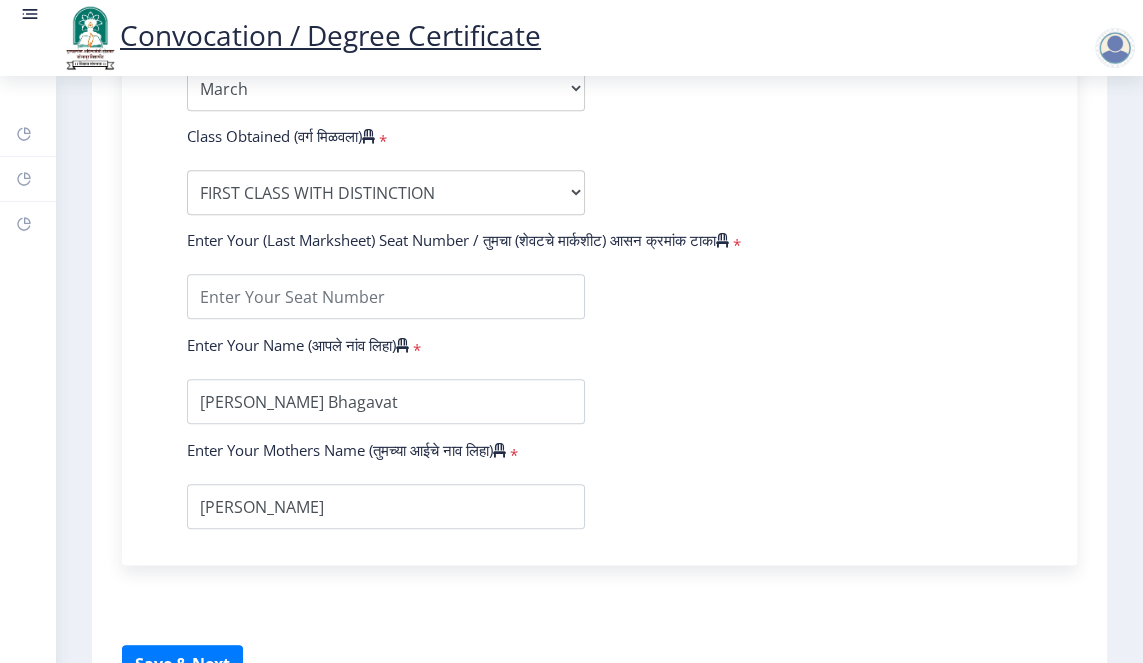 scroll, scrollTop: 1253, scrollLeft: 0, axis: vertical 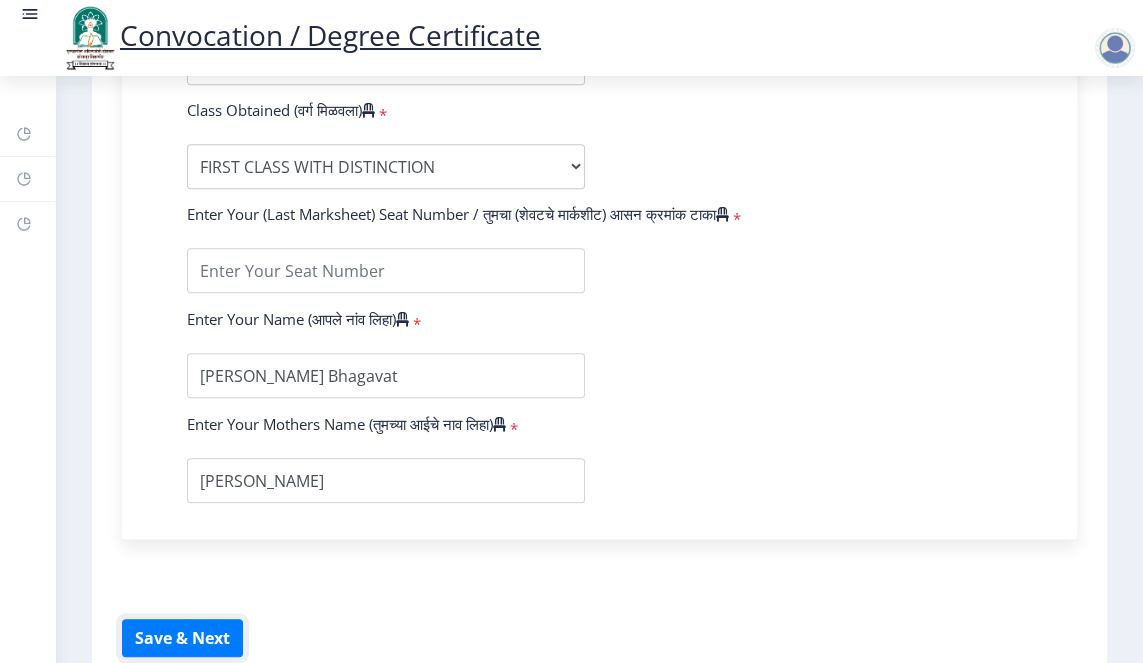 click on "Save & Next" 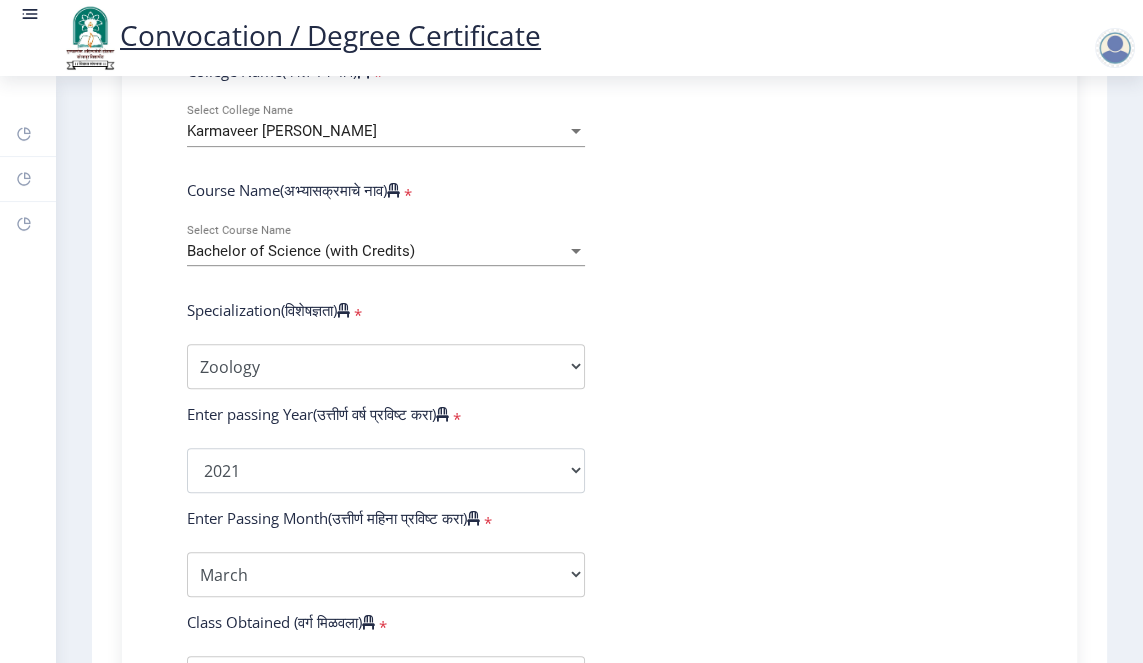 scroll, scrollTop: 1253, scrollLeft: 0, axis: vertical 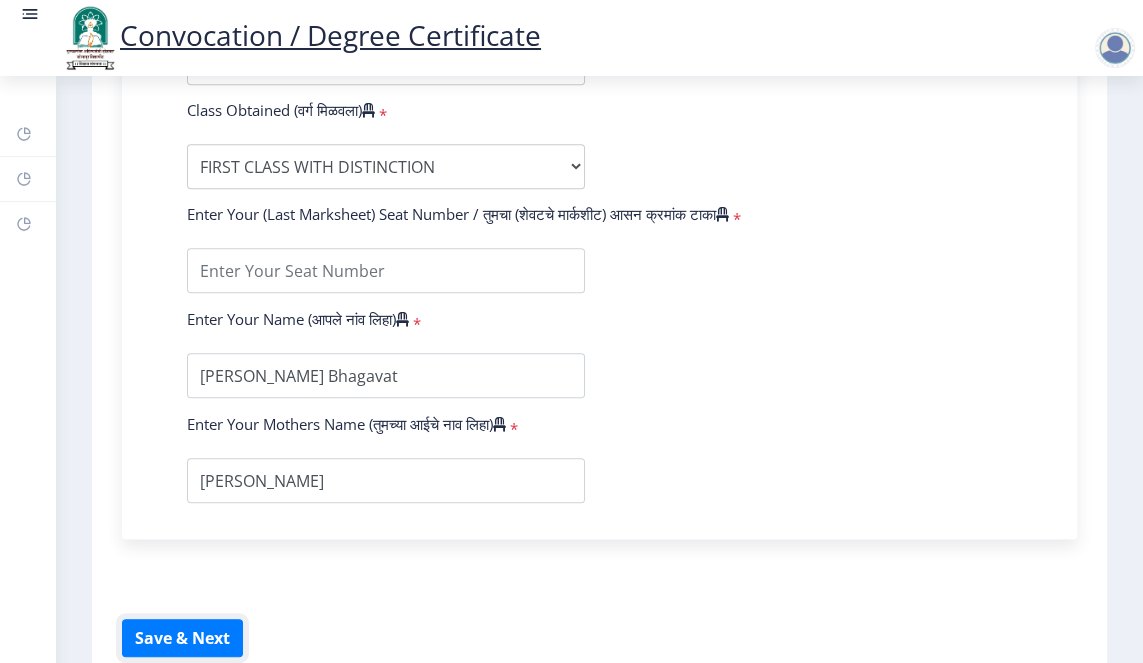 click on "Save & Next" 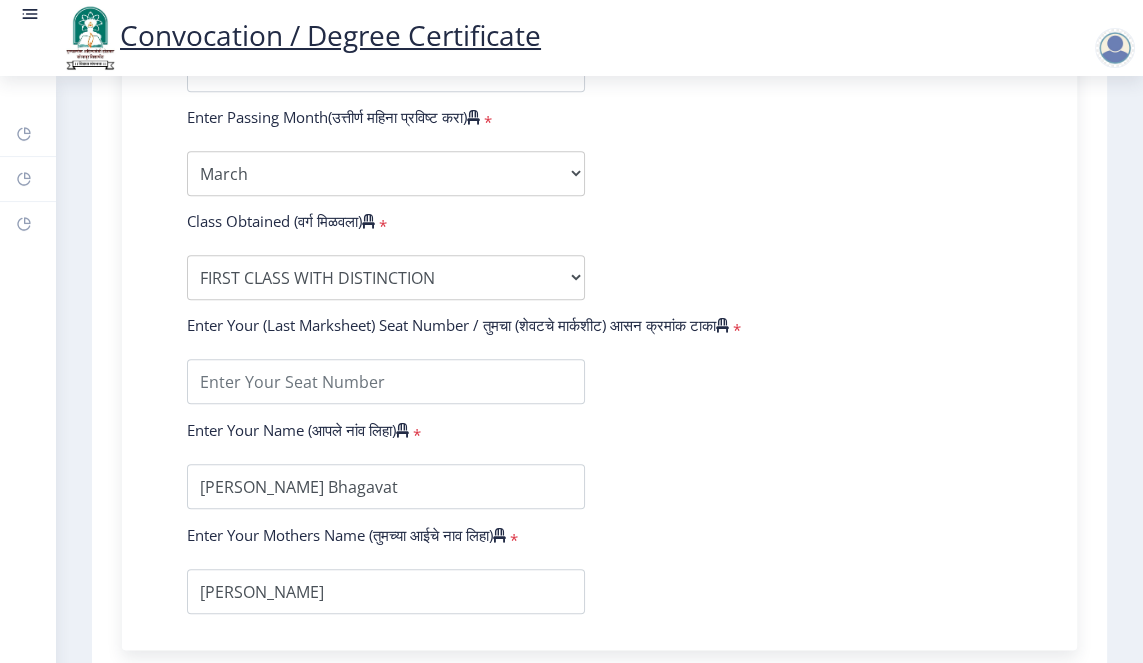 scroll, scrollTop: 1141, scrollLeft: 0, axis: vertical 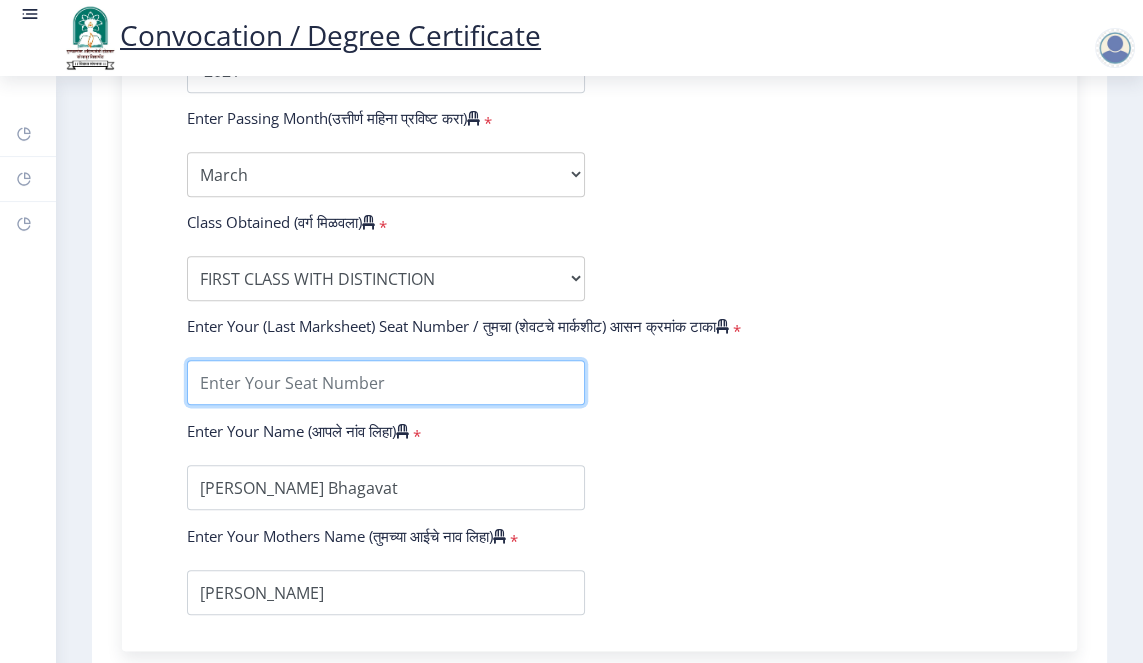 click at bounding box center [386, 382] 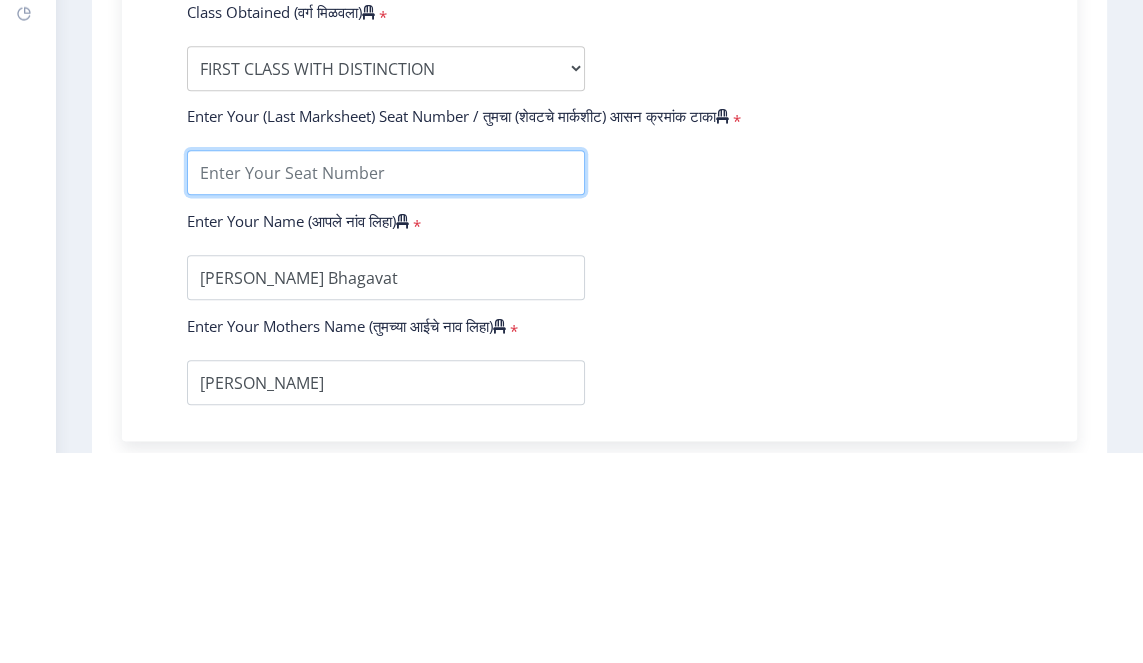 click at bounding box center (386, 382) 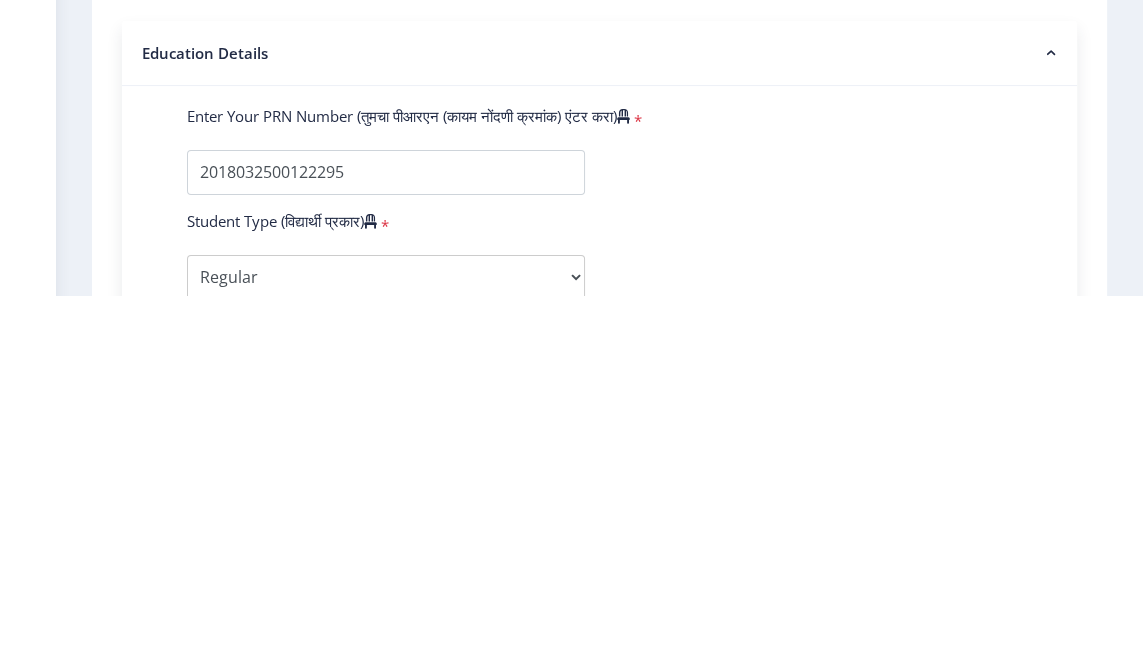 scroll, scrollTop: 119, scrollLeft: 0, axis: vertical 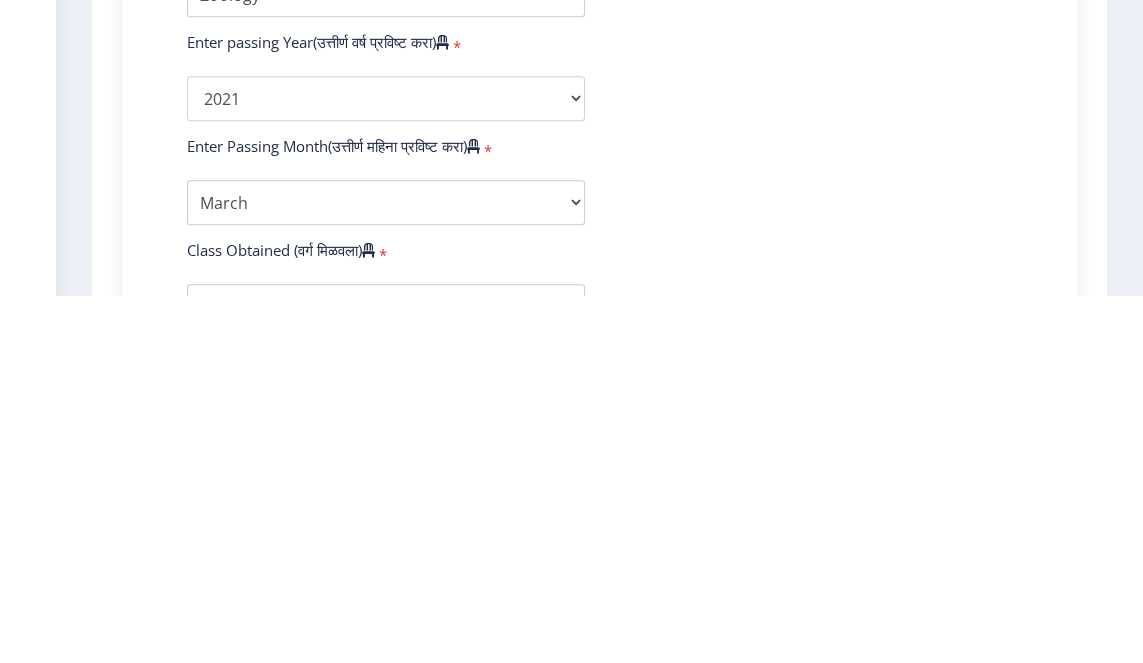 type on "1812229" 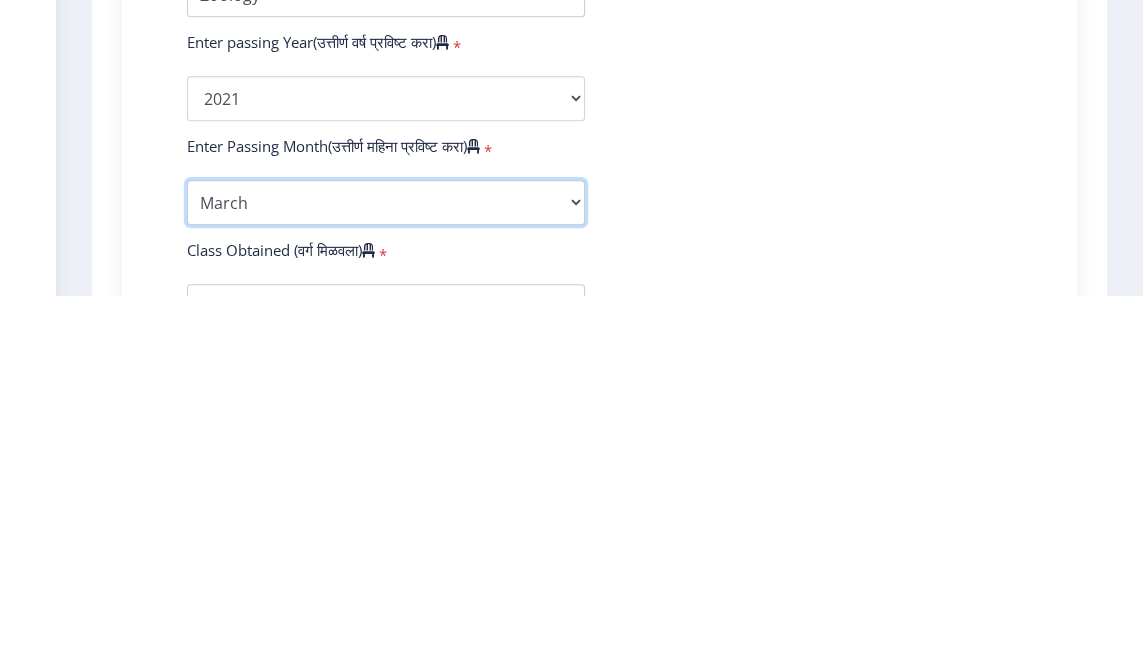 click on "Enter Passing Month March April May October November December" at bounding box center [386, 569] 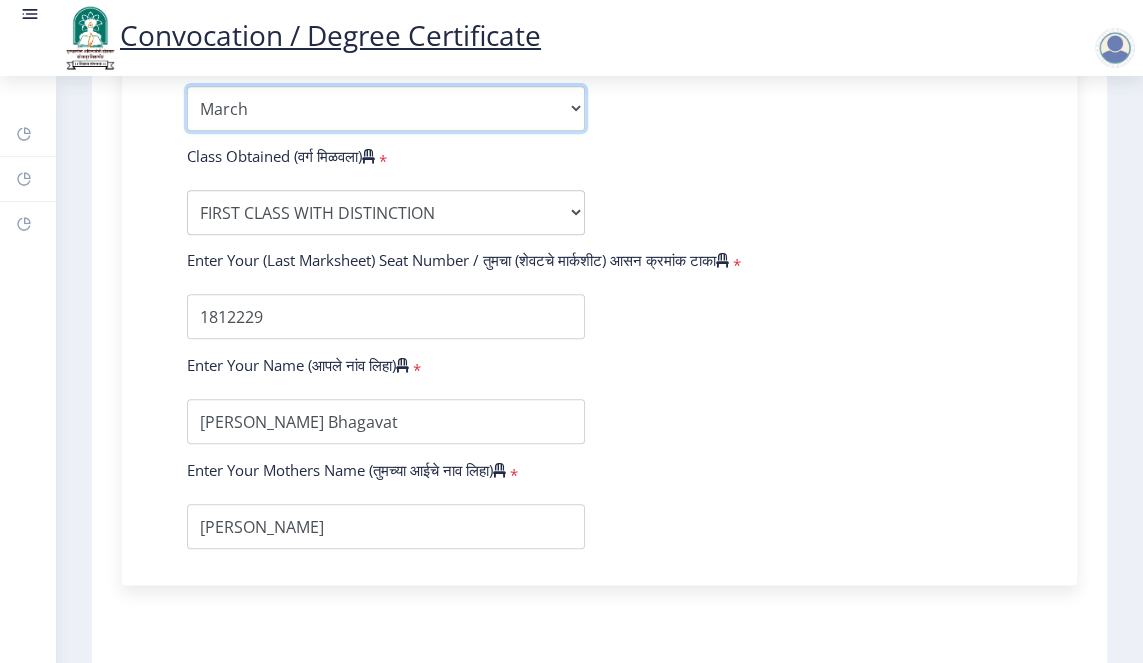 scroll, scrollTop: 1253, scrollLeft: 0, axis: vertical 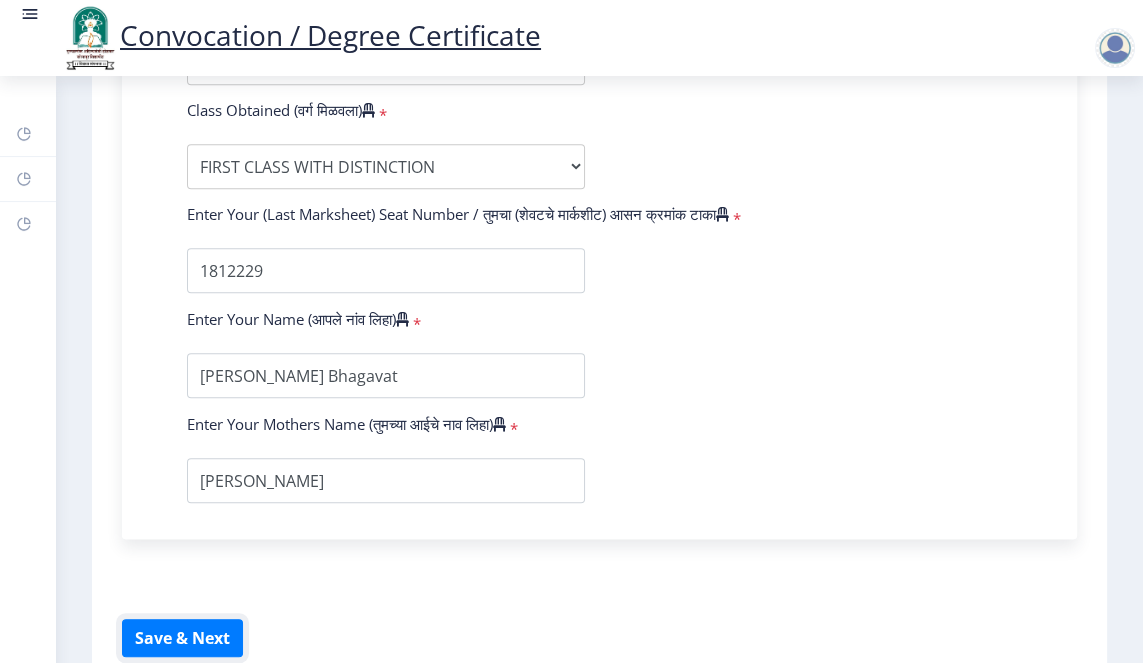 click on "Save & Next" 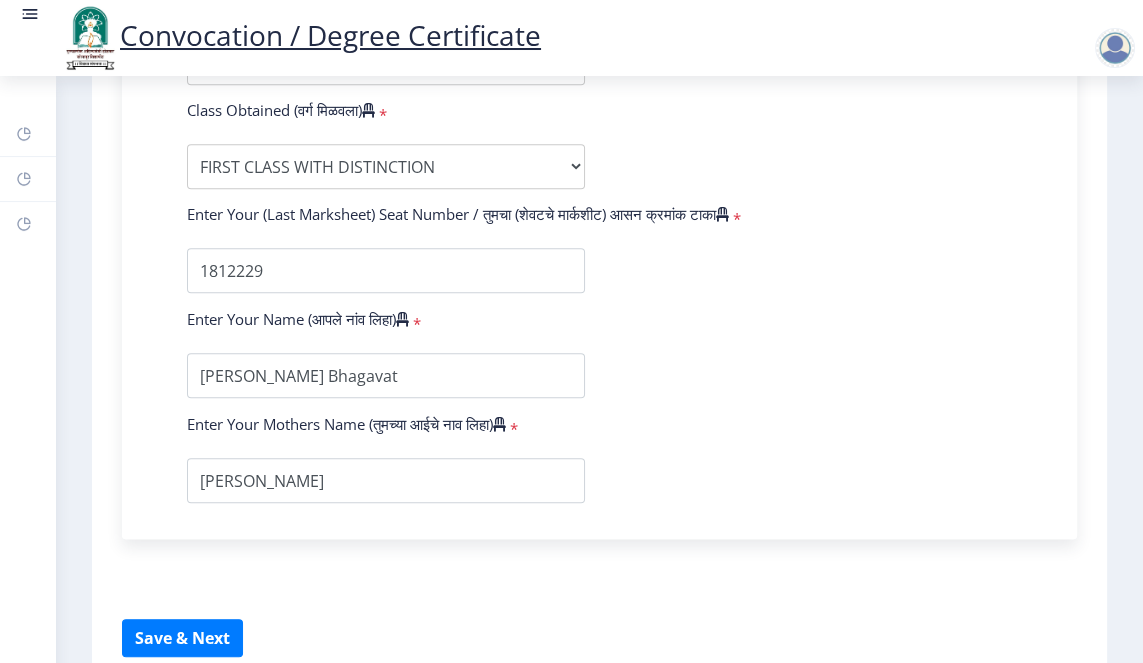 select 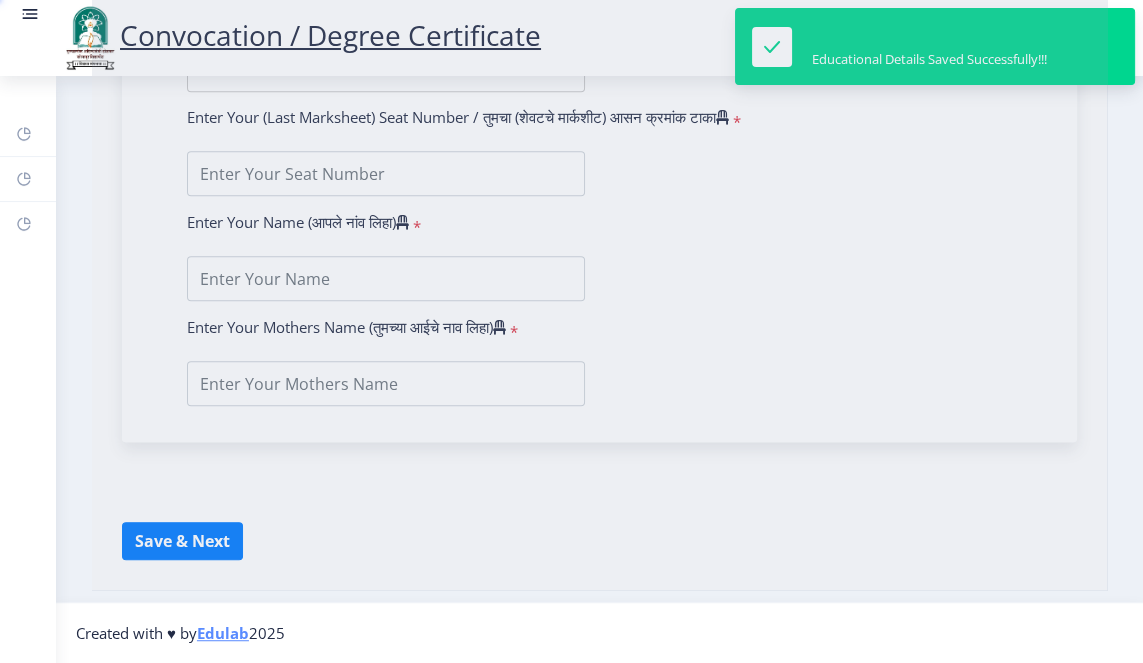 type on "[PERSON_NAME] Bhagavat" 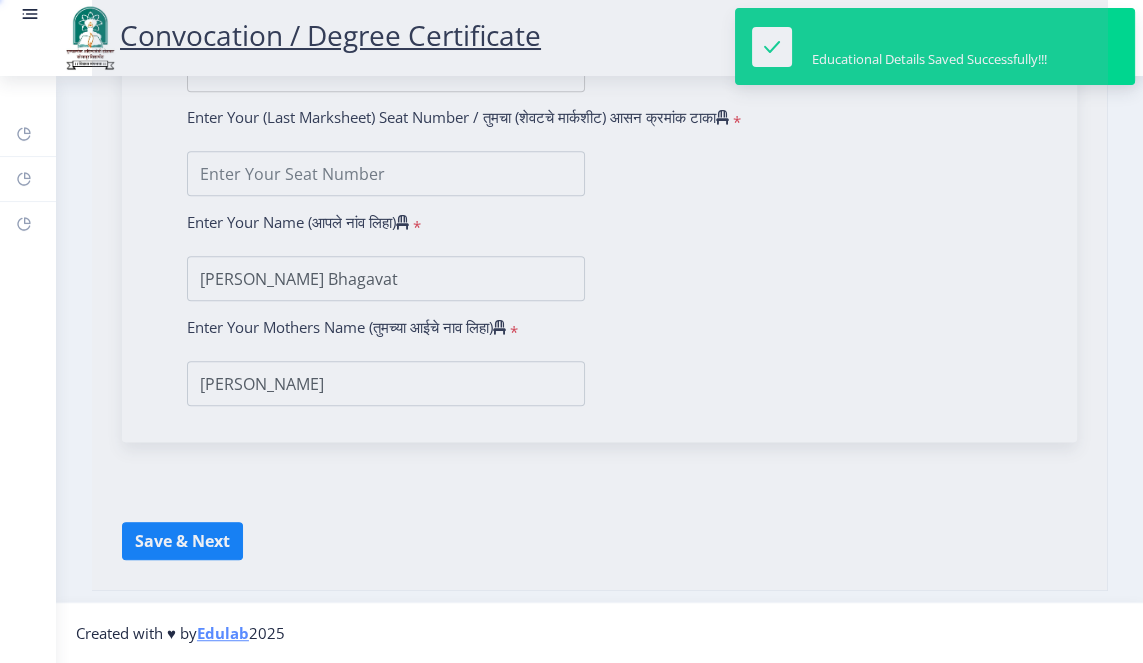 scroll, scrollTop: 0, scrollLeft: 0, axis: both 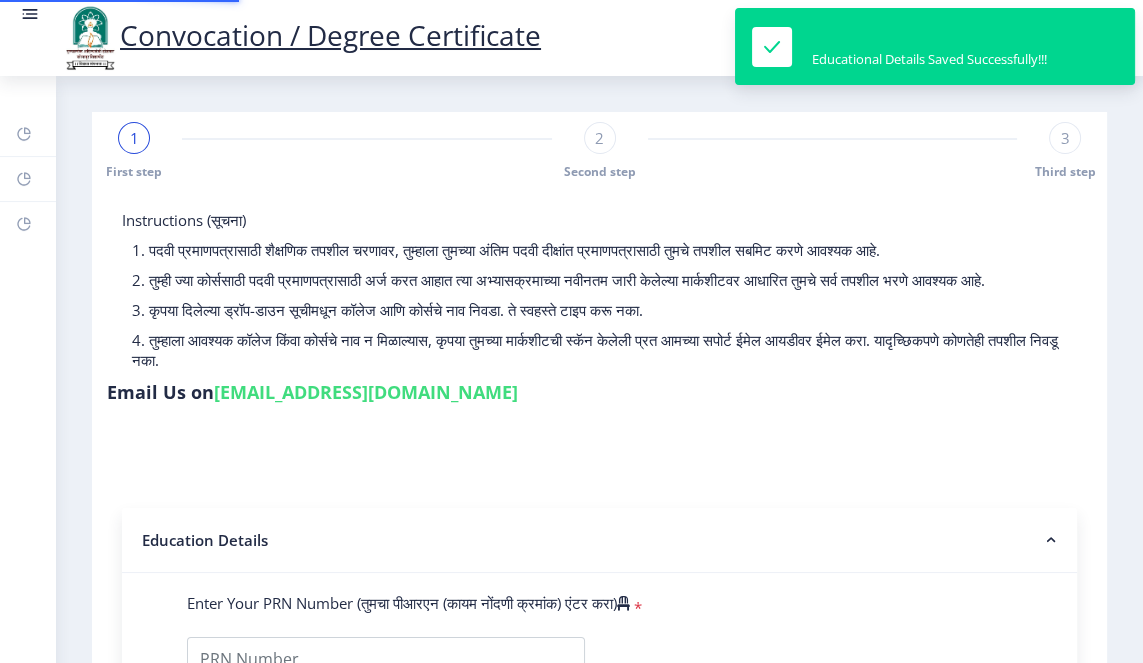 type on "2018032500122295" 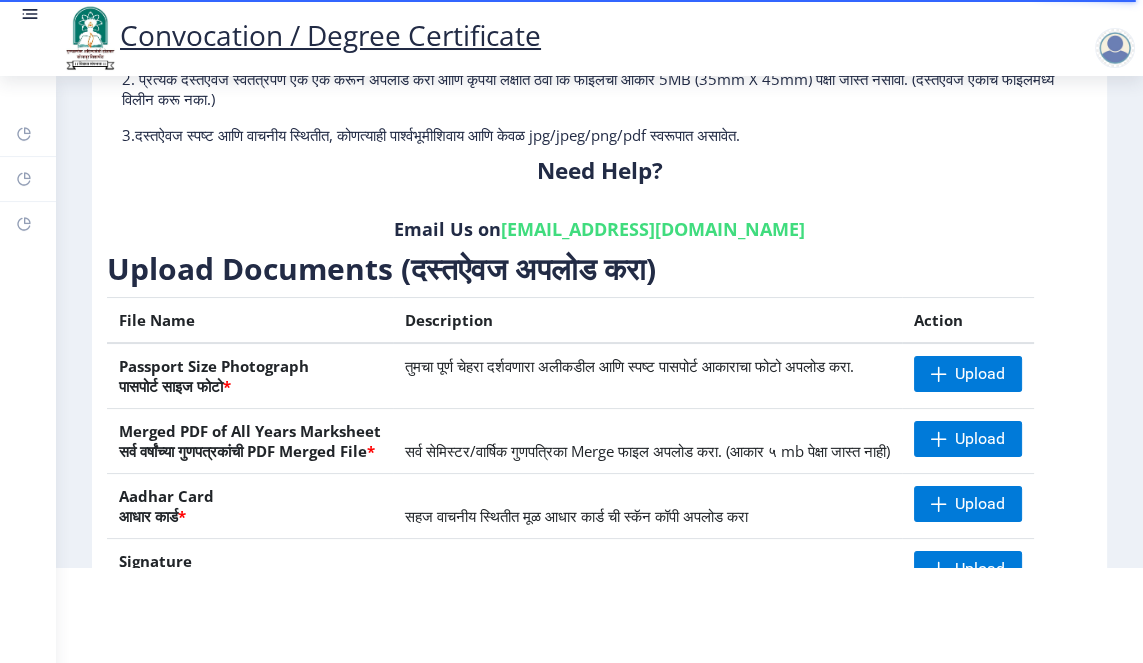 scroll, scrollTop: 297, scrollLeft: 0, axis: vertical 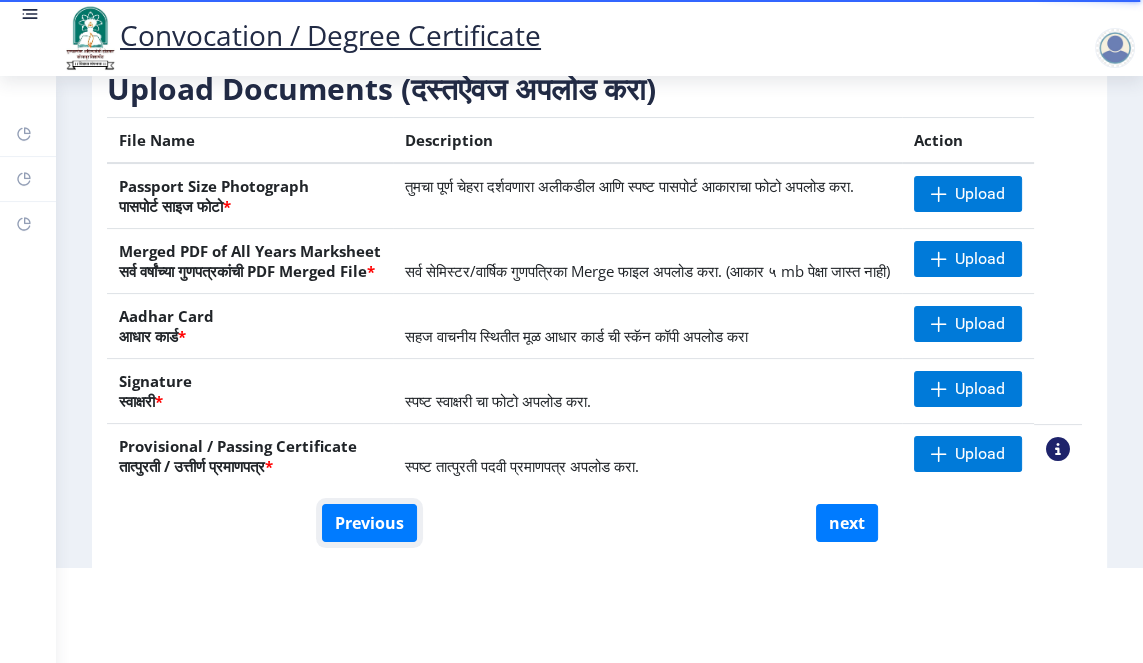 click on "Previous" 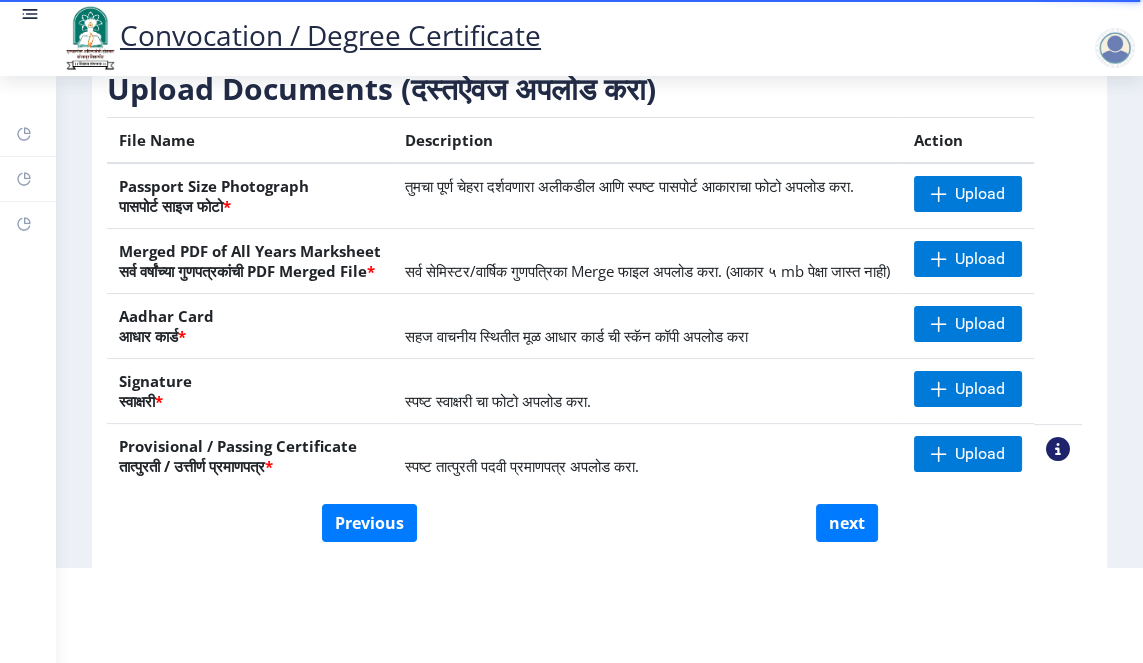 scroll, scrollTop: 0, scrollLeft: 0, axis: both 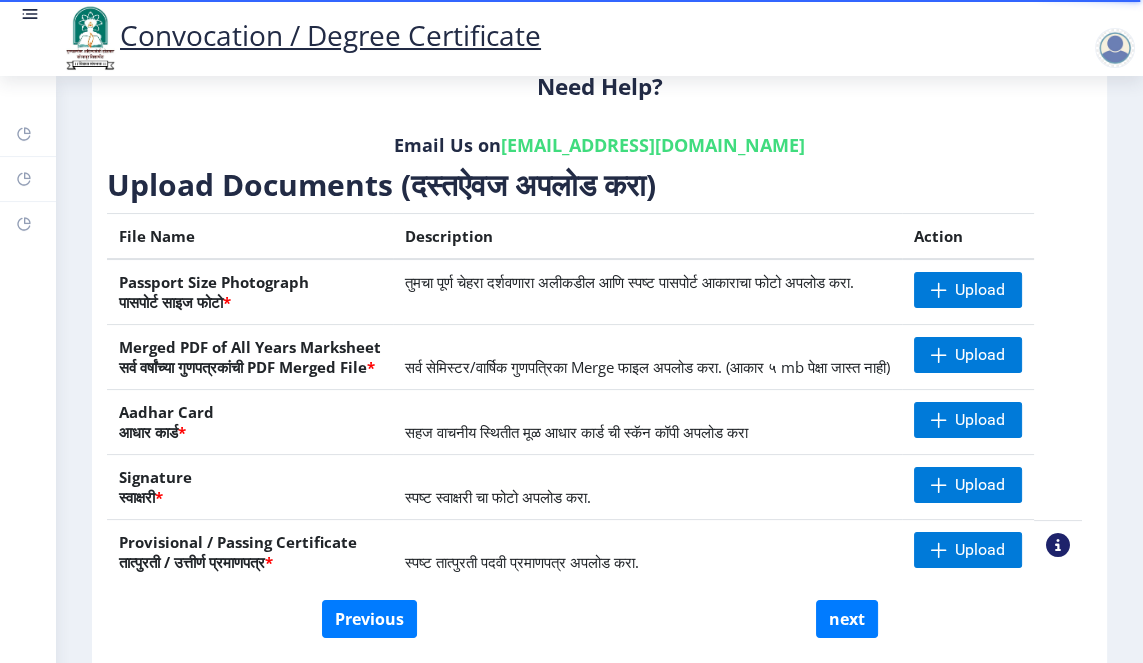 select on "Regular" 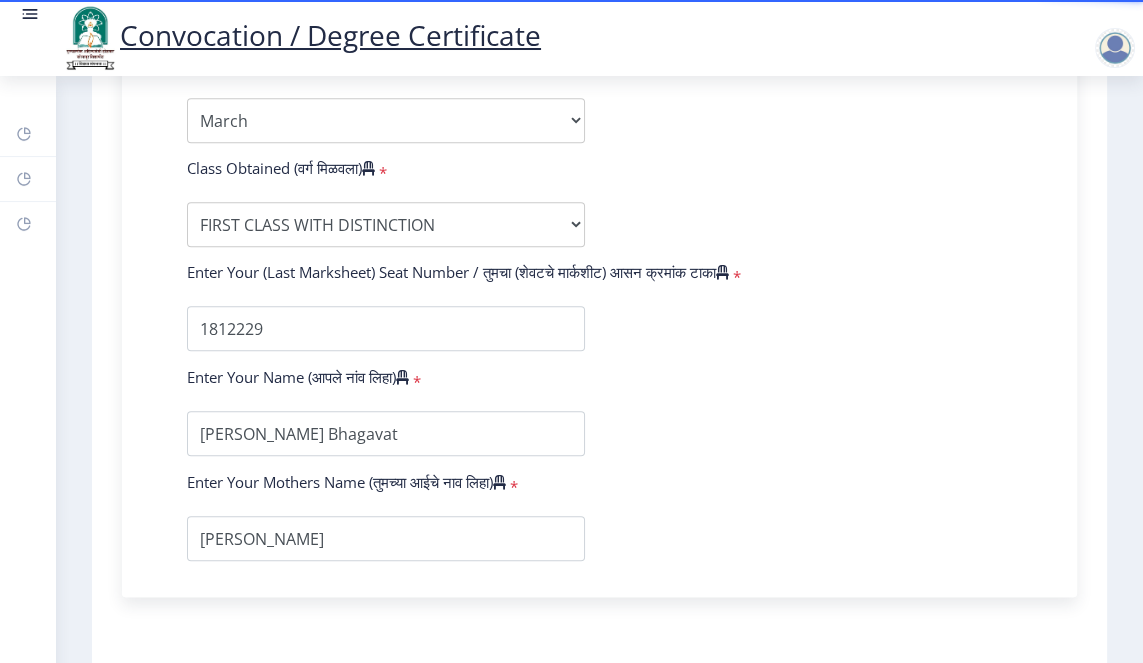 scroll, scrollTop: 1253, scrollLeft: 0, axis: vertical 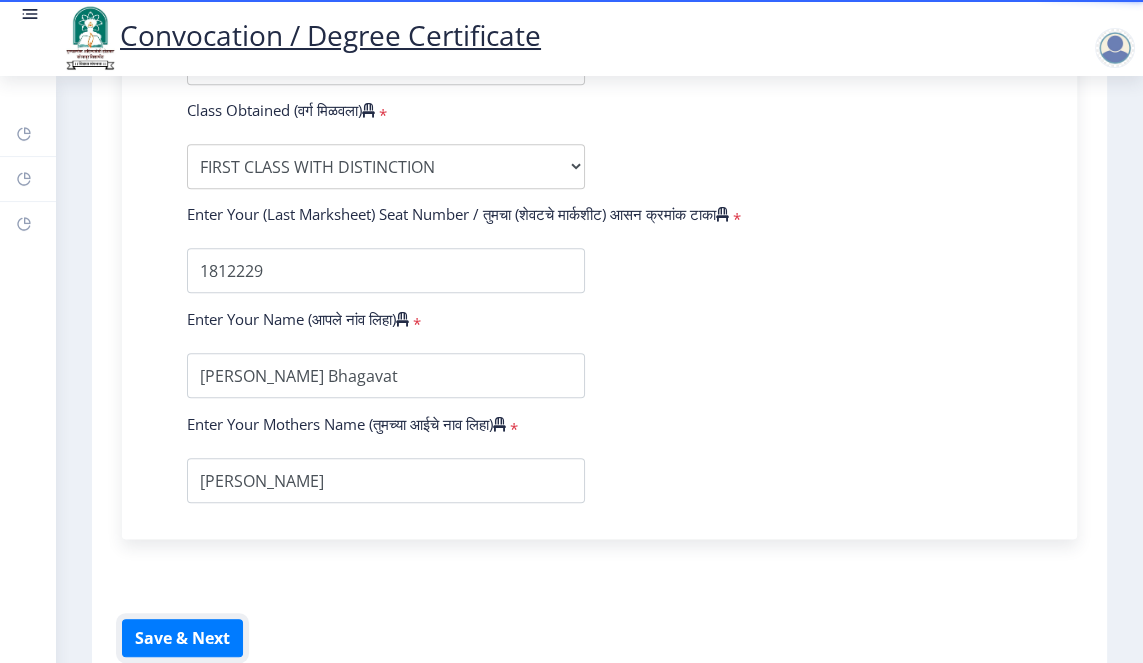 click on "Save & Next" 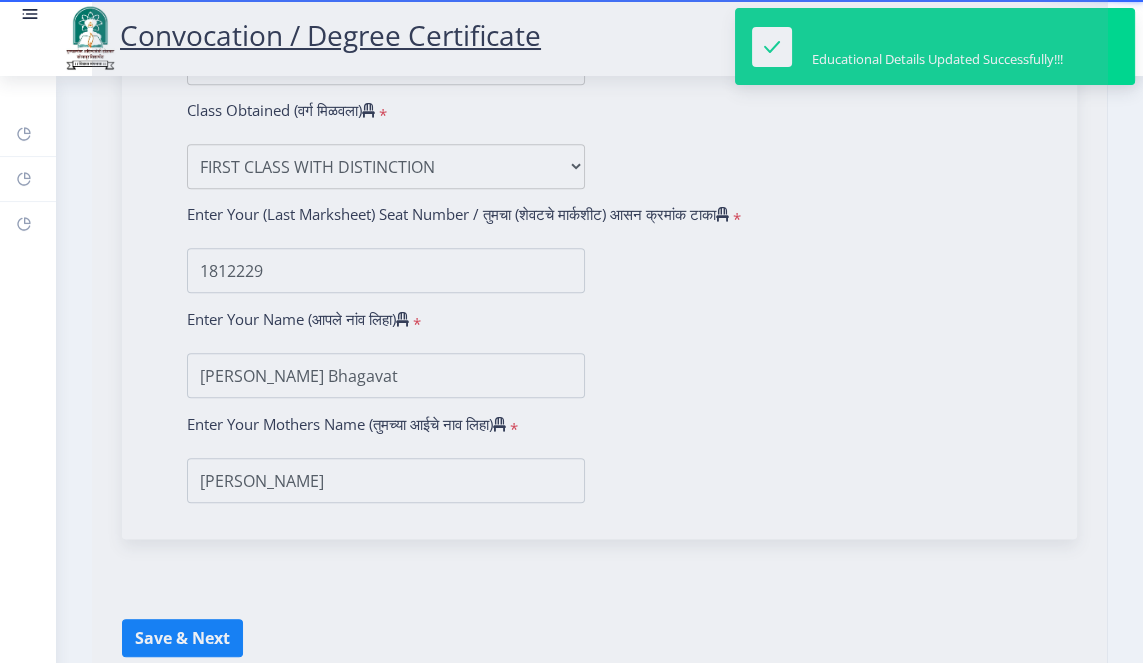 scroll, scrollTop: 0, scrollLeft: 0, axis: both 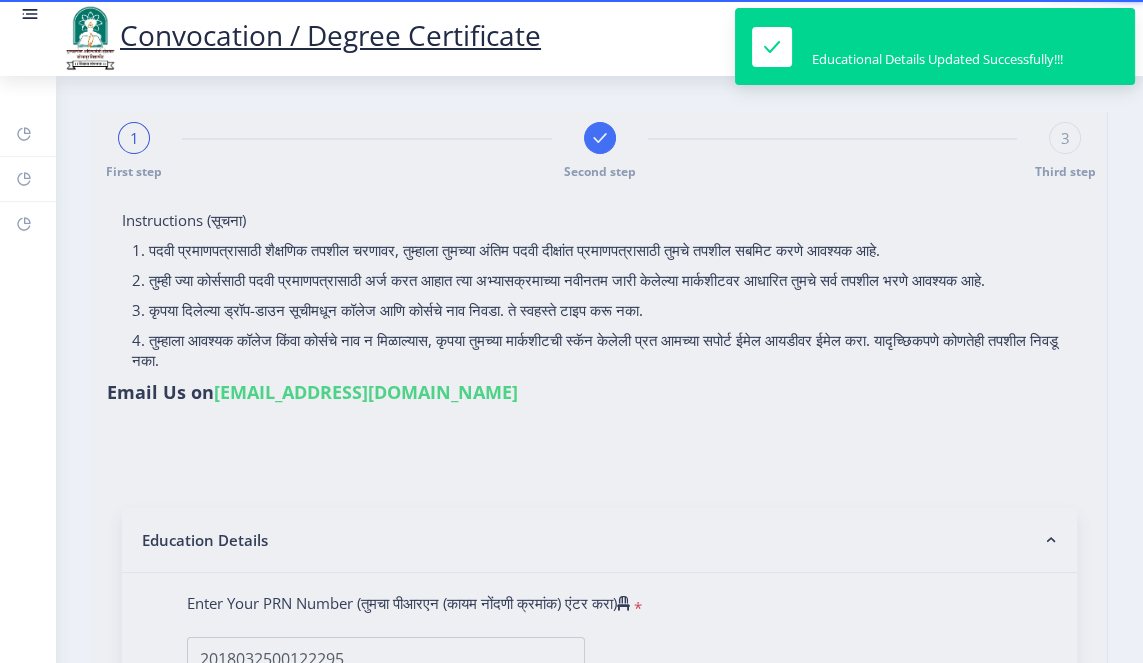 select 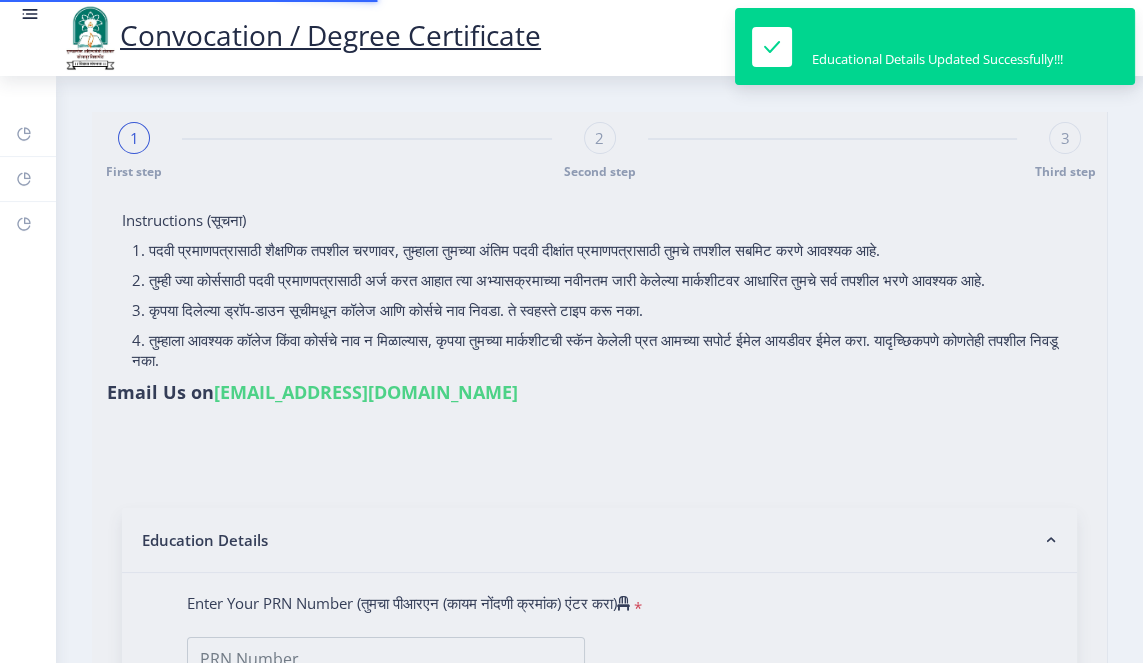 type on "2018032500122295" 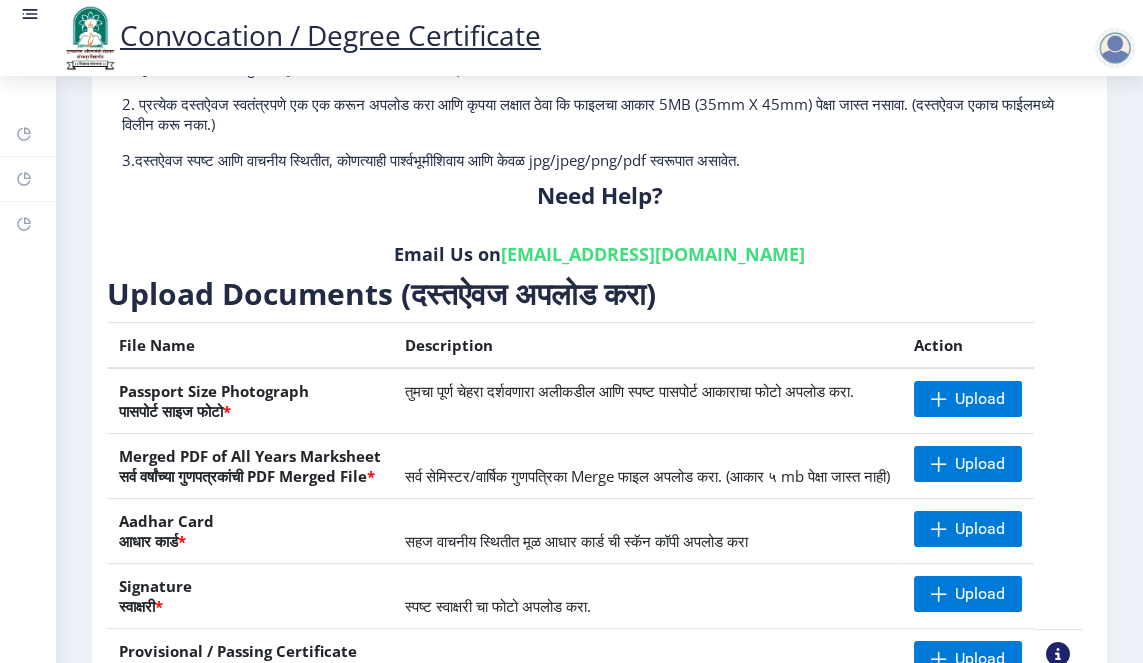 scroll, scrollTop: 0, scrollLeft: 0, axis: both 